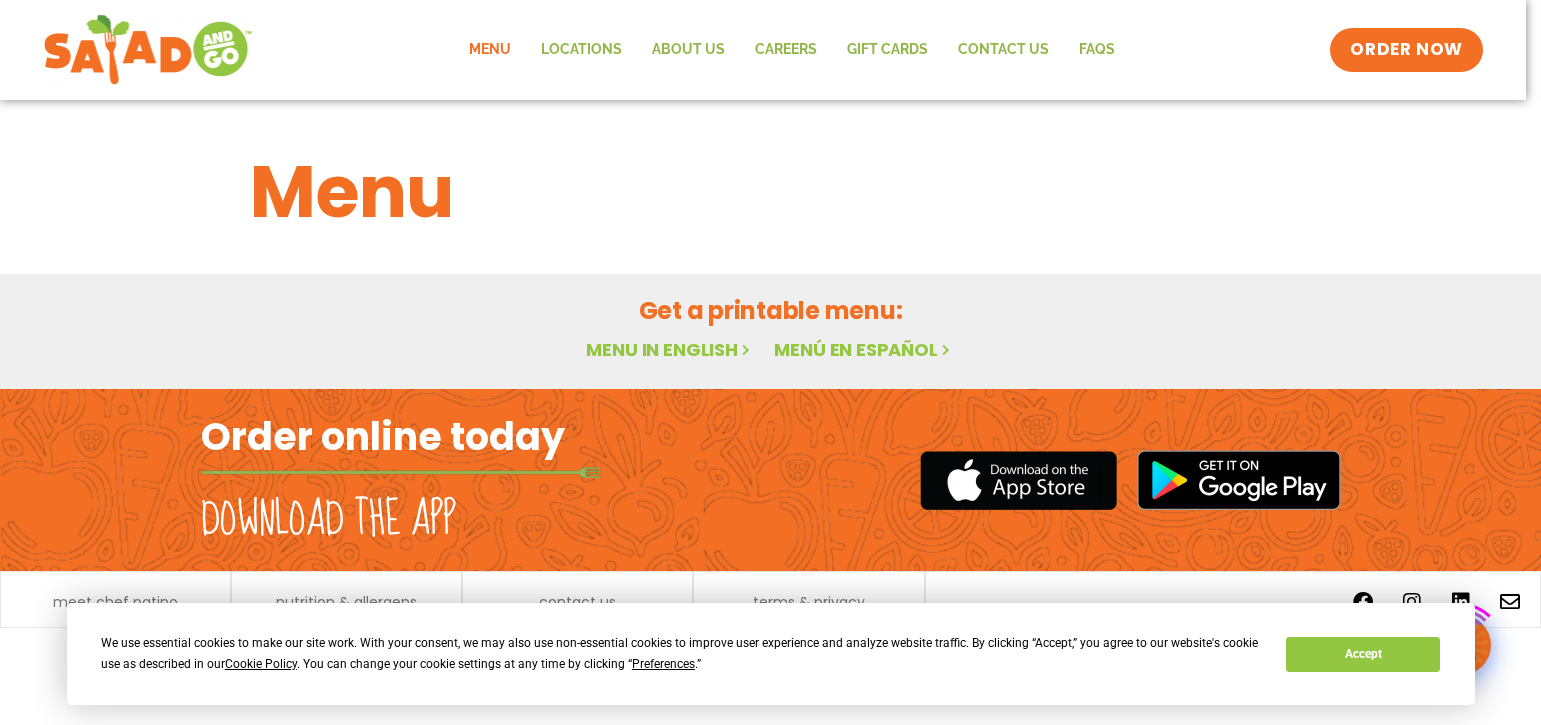 scroll, scrollTop: 0, scrollLeft: 0, axis: both 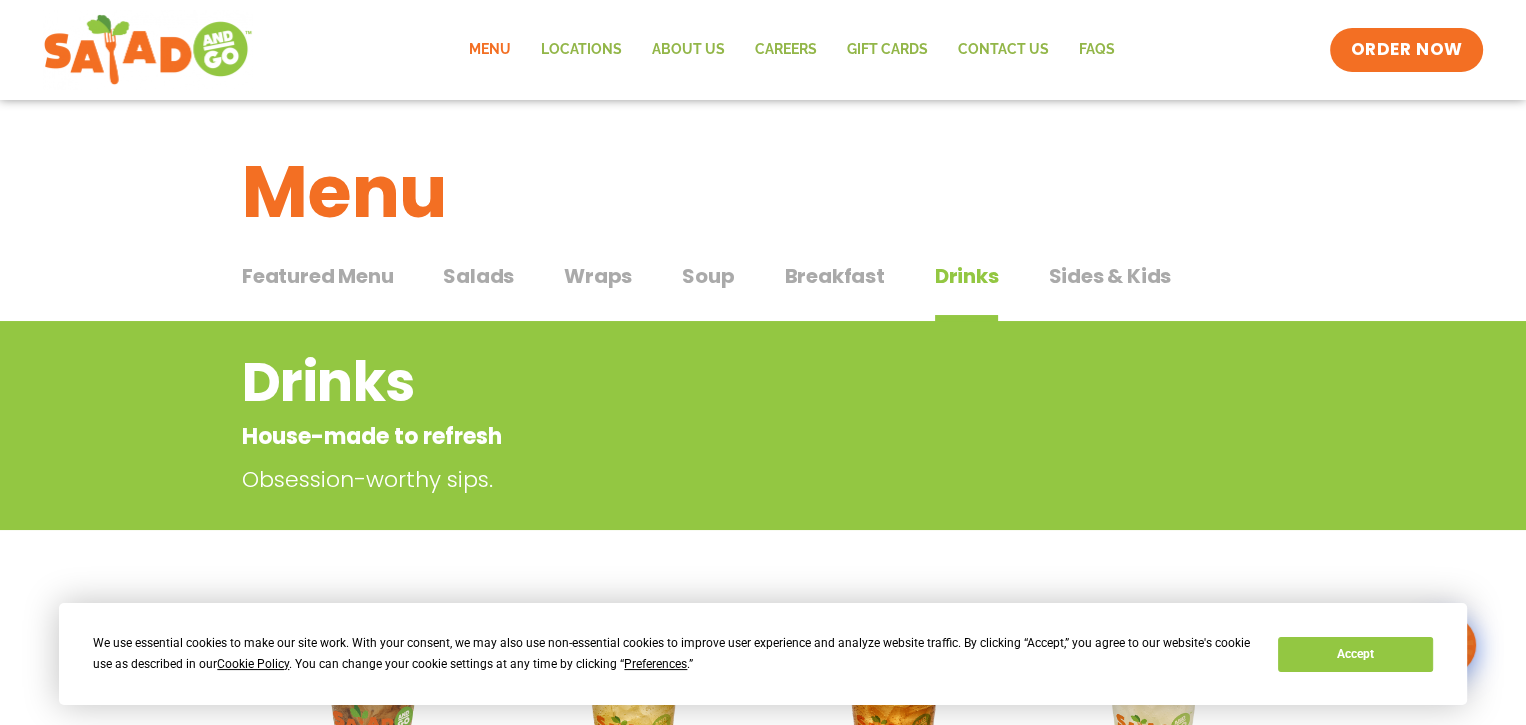 click on "Breakfast" at bounding box center [834, 276] 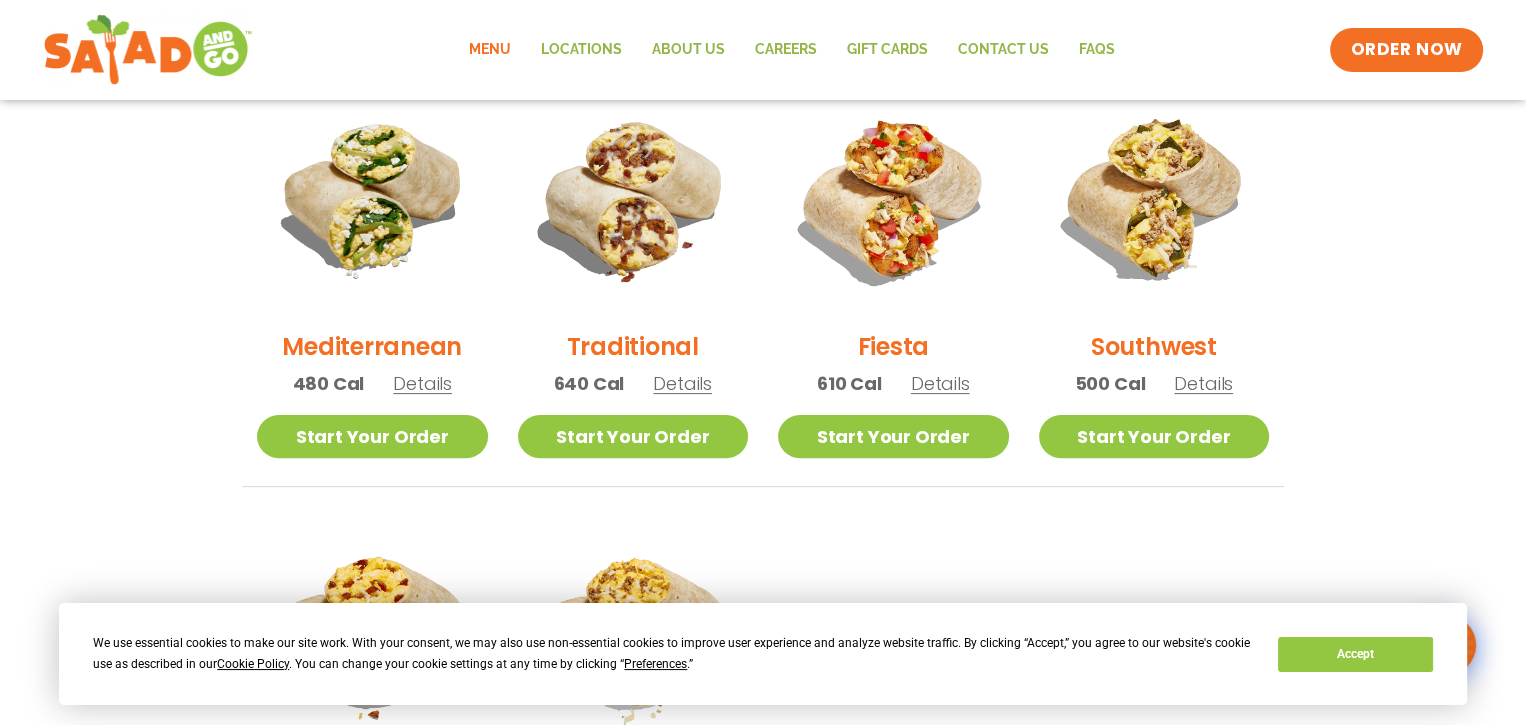 scroll, scrollTop: 500, scrollLeft: 0, axis: vertical 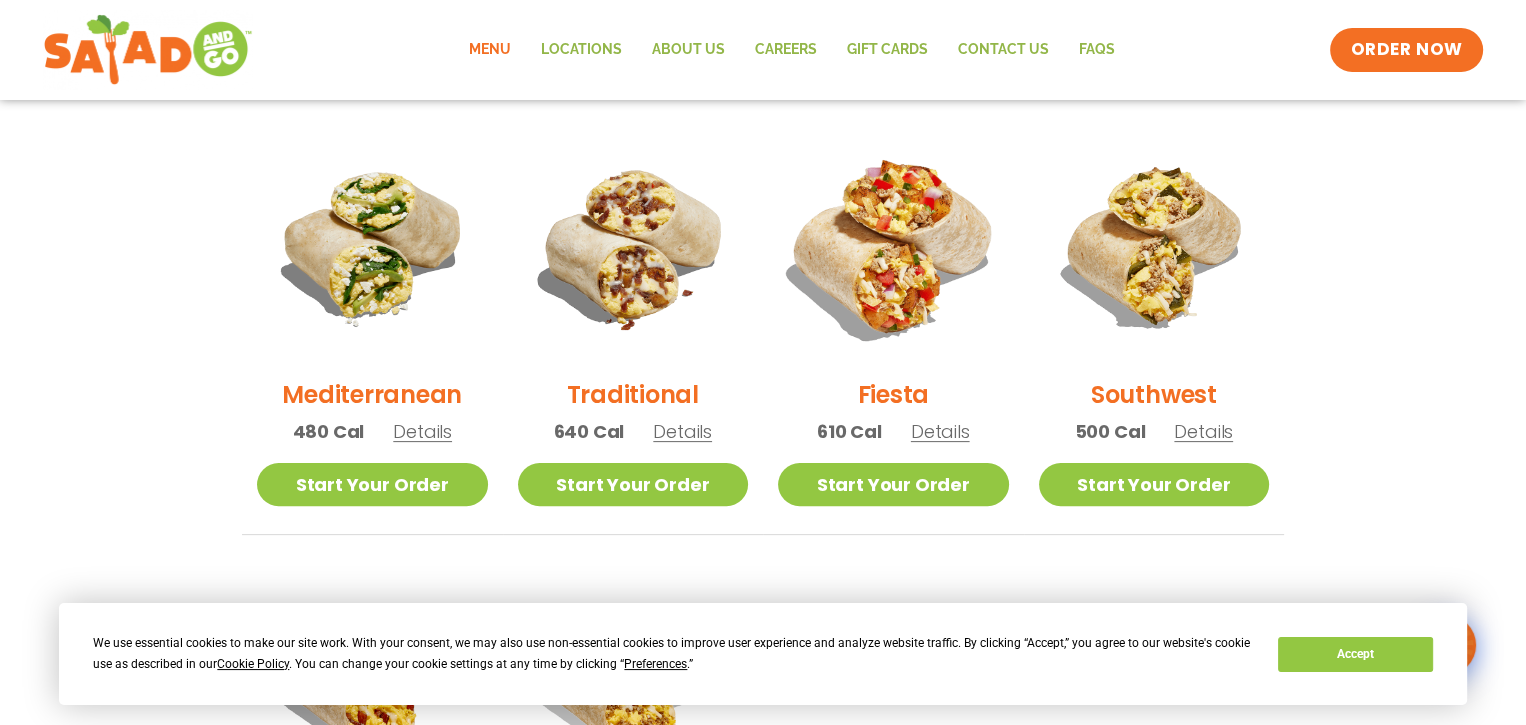 click at bounding box center (893, 246) 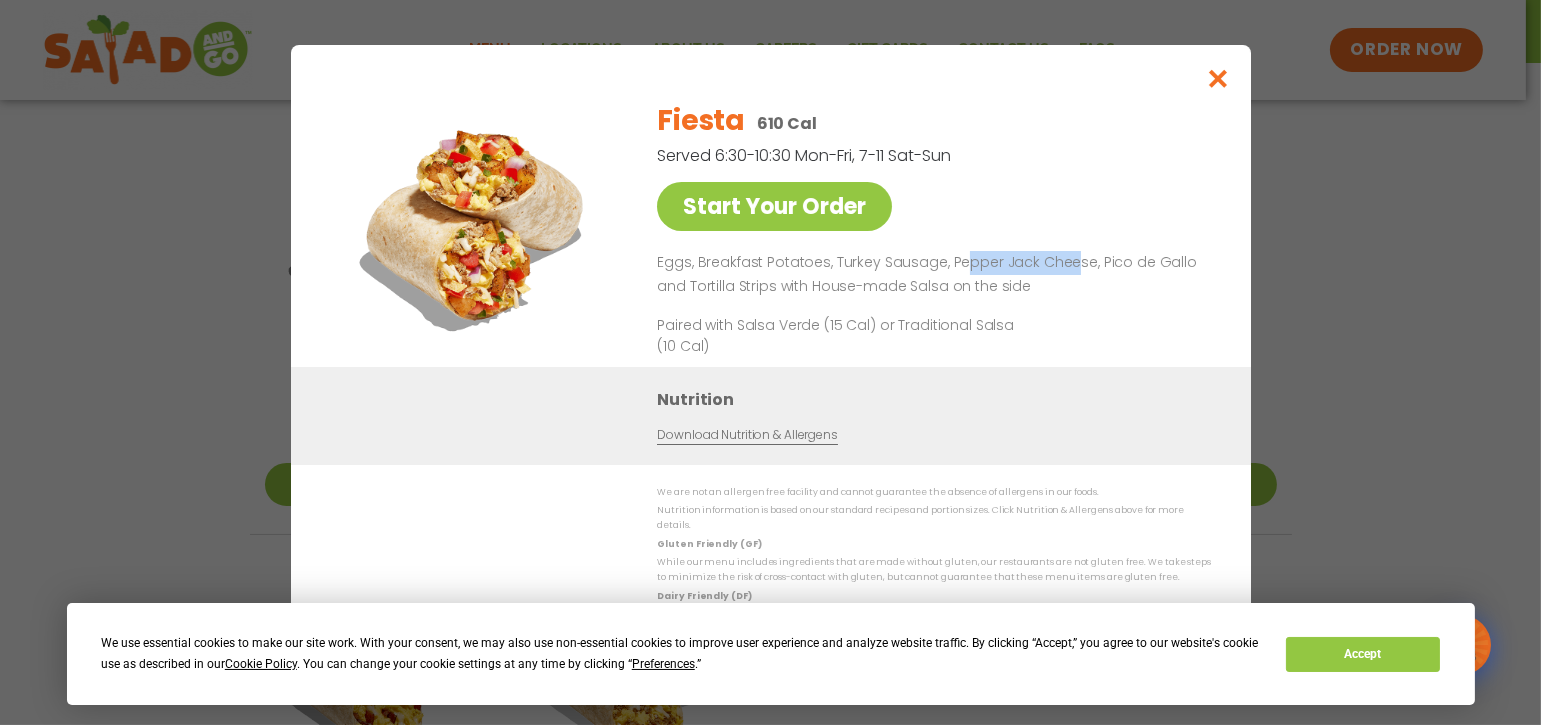 drag, startPoint x: 960, startPoint y: 268, endPoint x: 1081, endPoint y: 272, distance: 121.0661 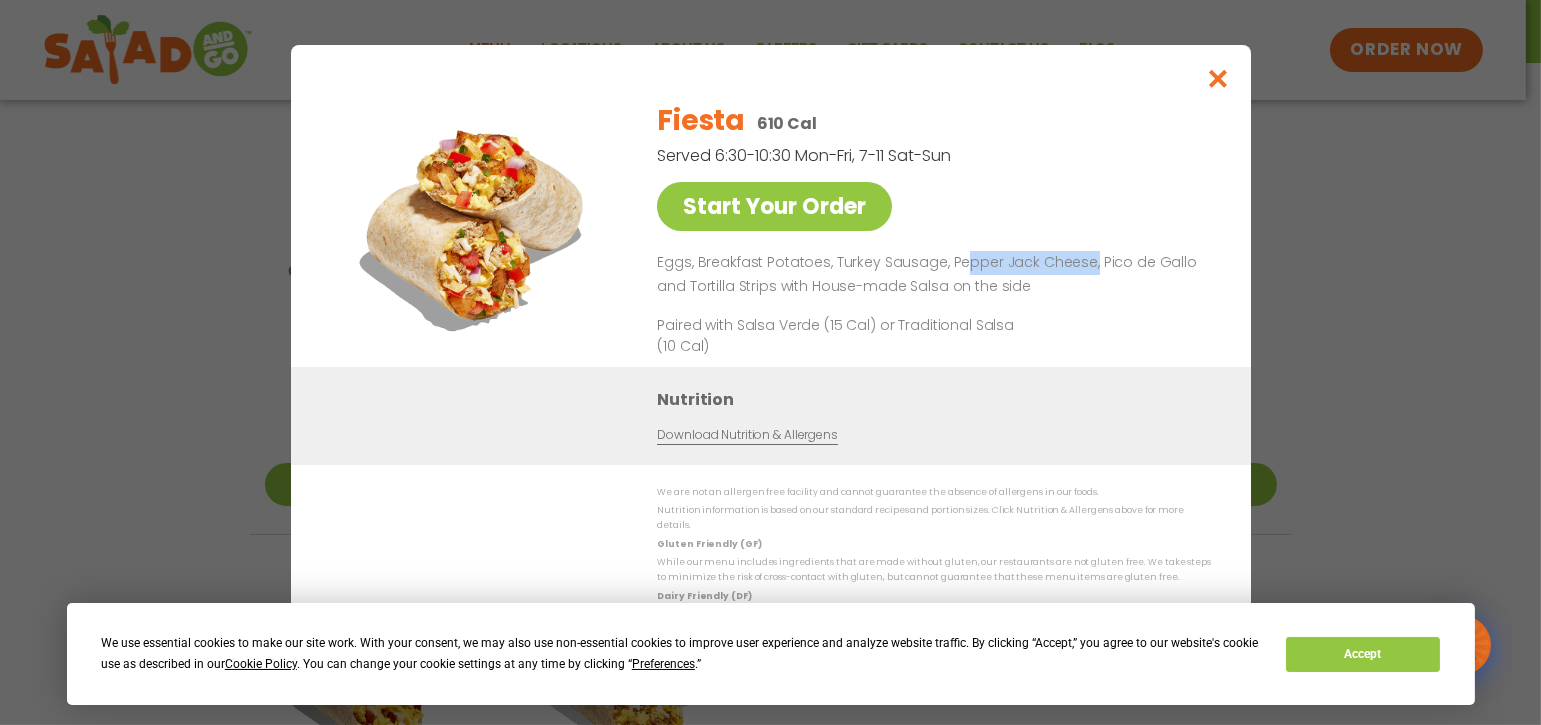 click on "Eggs, Breakfast Potatoes, Turkey Sausage, Pepper Jack Cheese, Pico de Gallo and Tortilla Strips with House-made Salsa on the side" at bounding box center (930, 275) 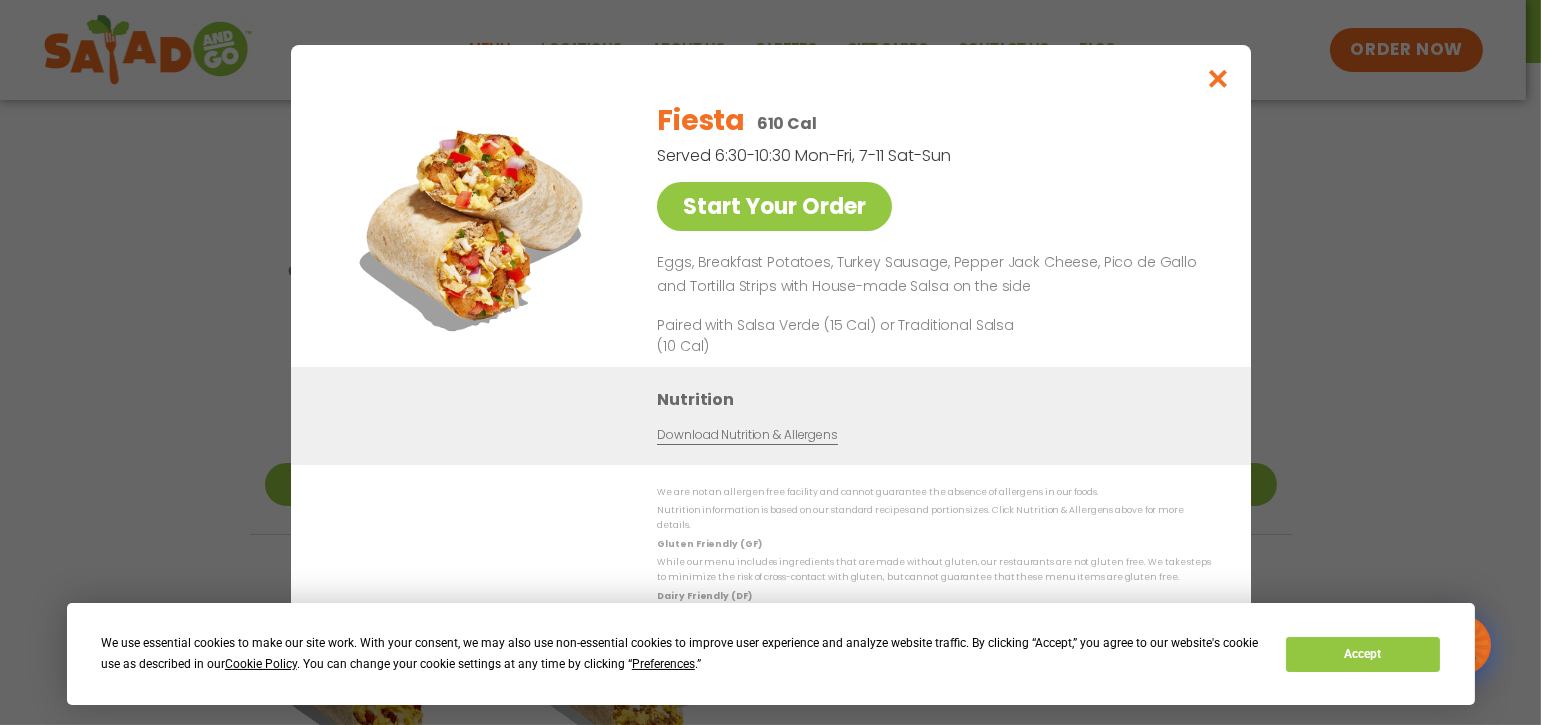 click on "Fiesta  610 Cal  Served 6:30-10:30 Mon-Fri, 7-11 Sat-Sun   Start Your Order Eggs, Breakfast Potatoes, Turkey Sausage, Pepper Jack Cheese, Pico de Gallo and Tortilla Strips with House-made Salsa on the side Paired with Salsa Verde (15 Cal) or Traditional Salsa (10 Cal)" at bounding box center (930, 226) 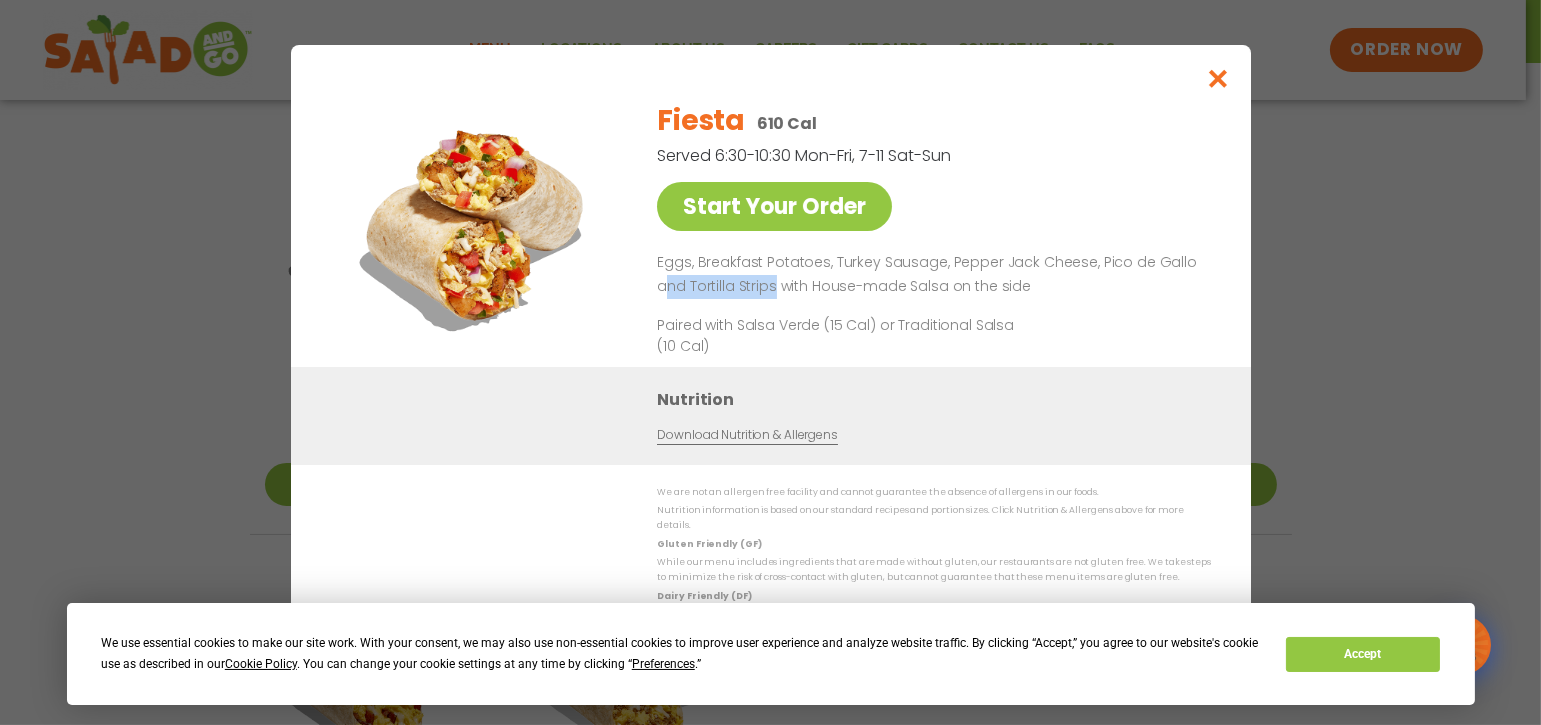 drag, startPoint x: 665, startPoint y: 293, endPoint x: 777, endPoint y: 302, distance: 112.36102 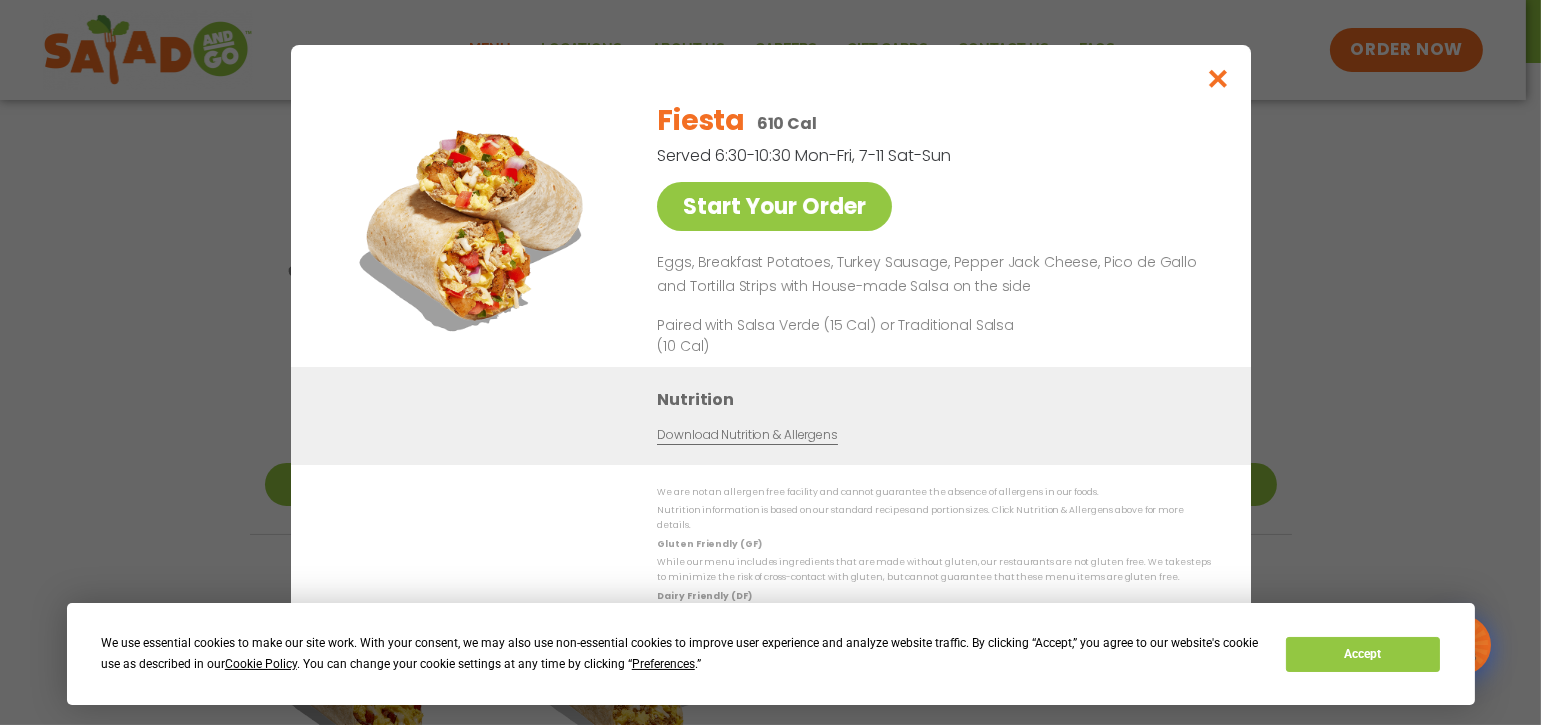 drag, startPoint x: 777, startPoint y: 302, endPoint x: 841, endPoint y: 321, distance: 66.760765 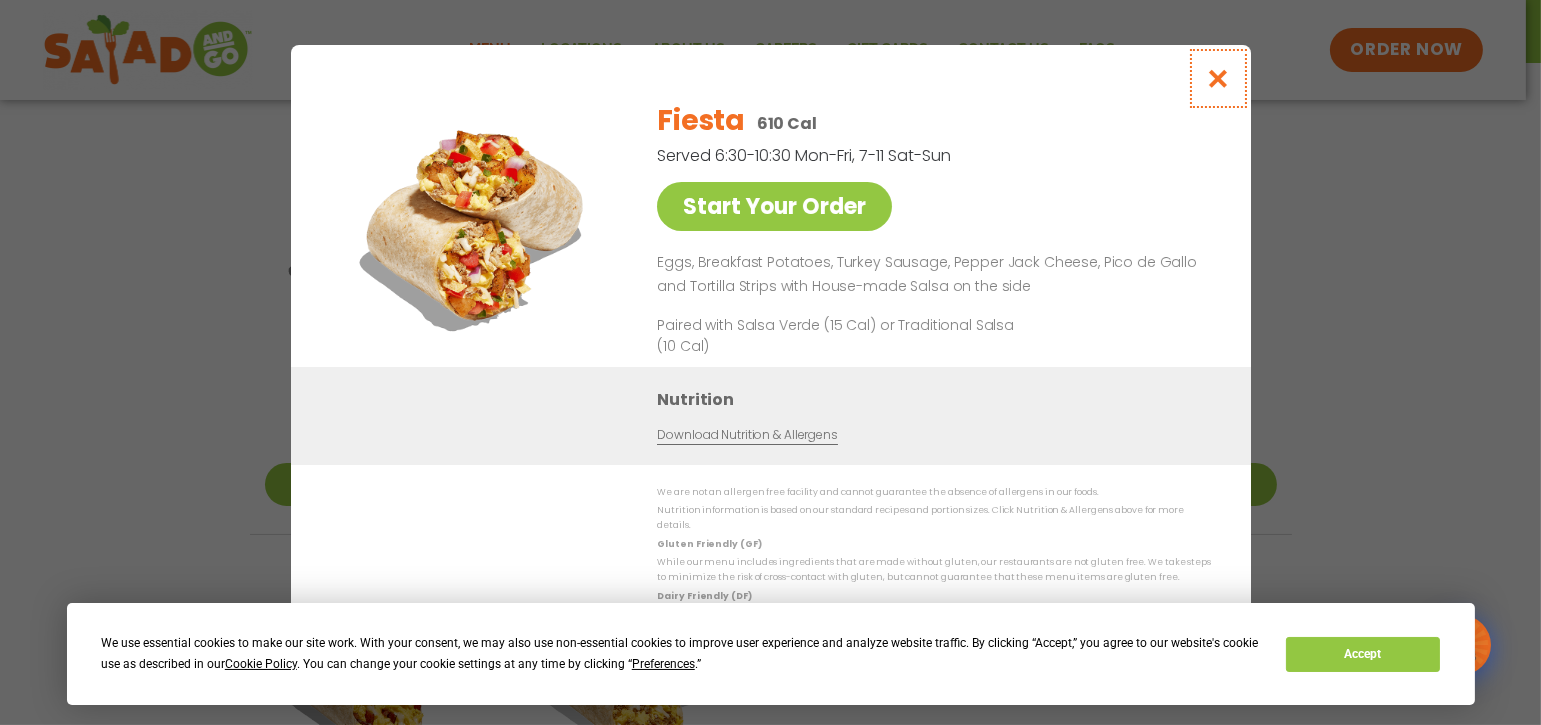 click at bounding box center (1217, 78) 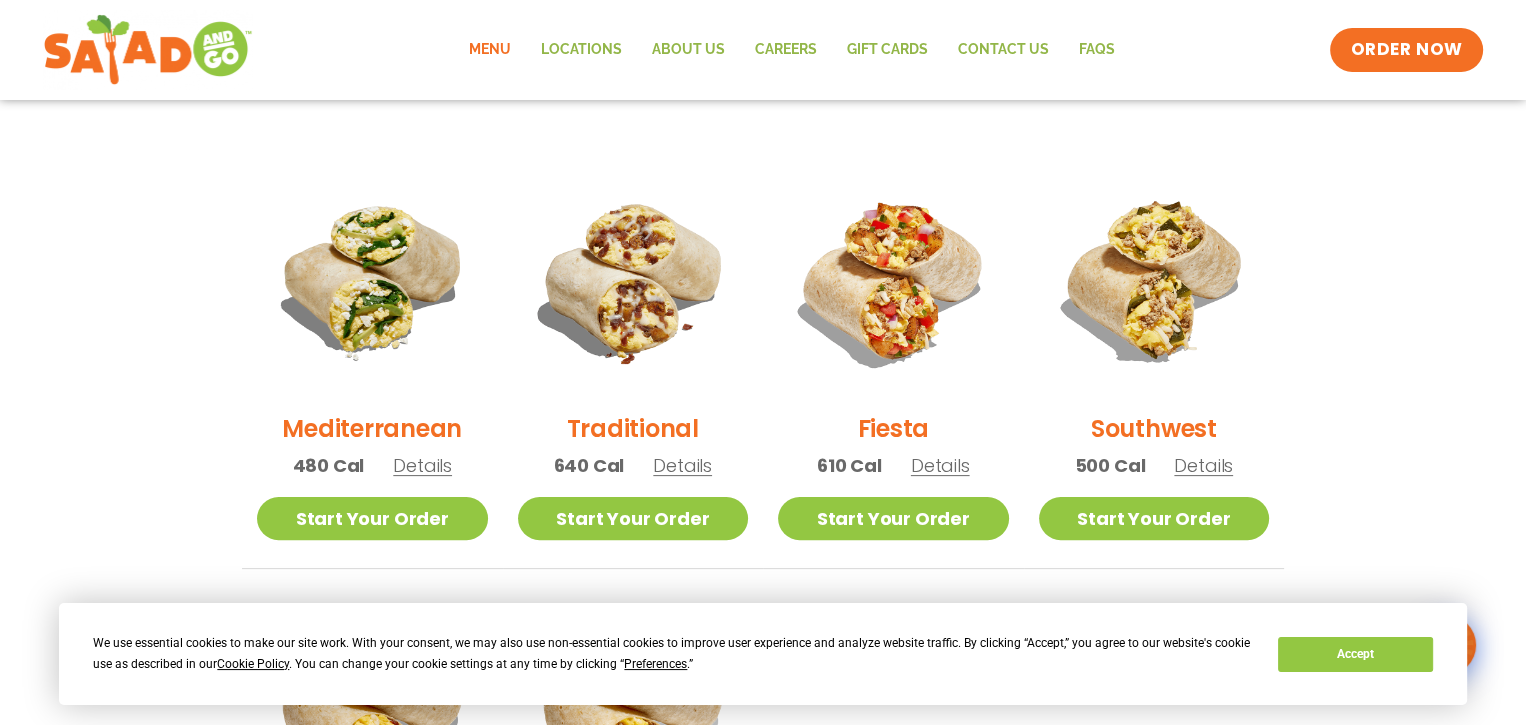 scroll, scrollTop: 500, scrollLeft: 0, axis: vertical 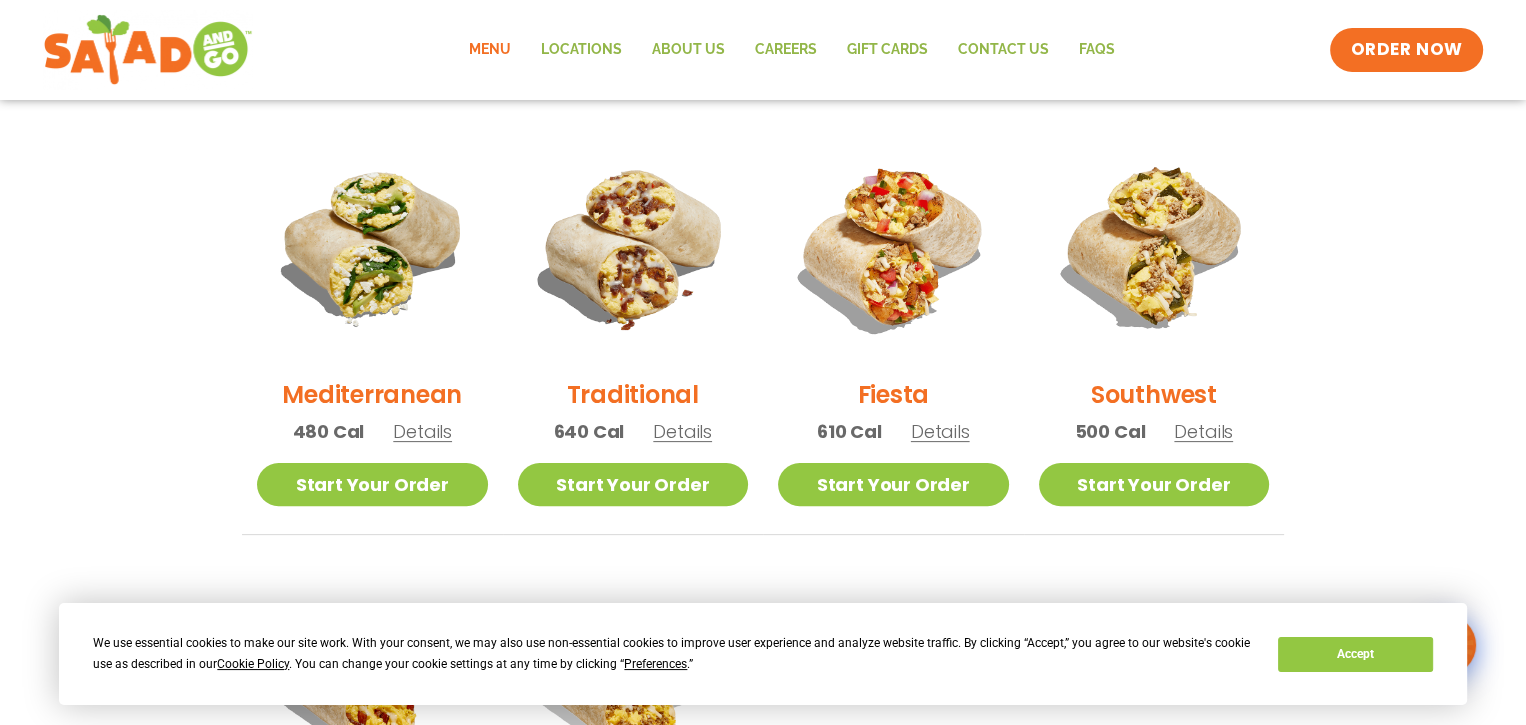 click on "Details" at bounding box center (682, 431) 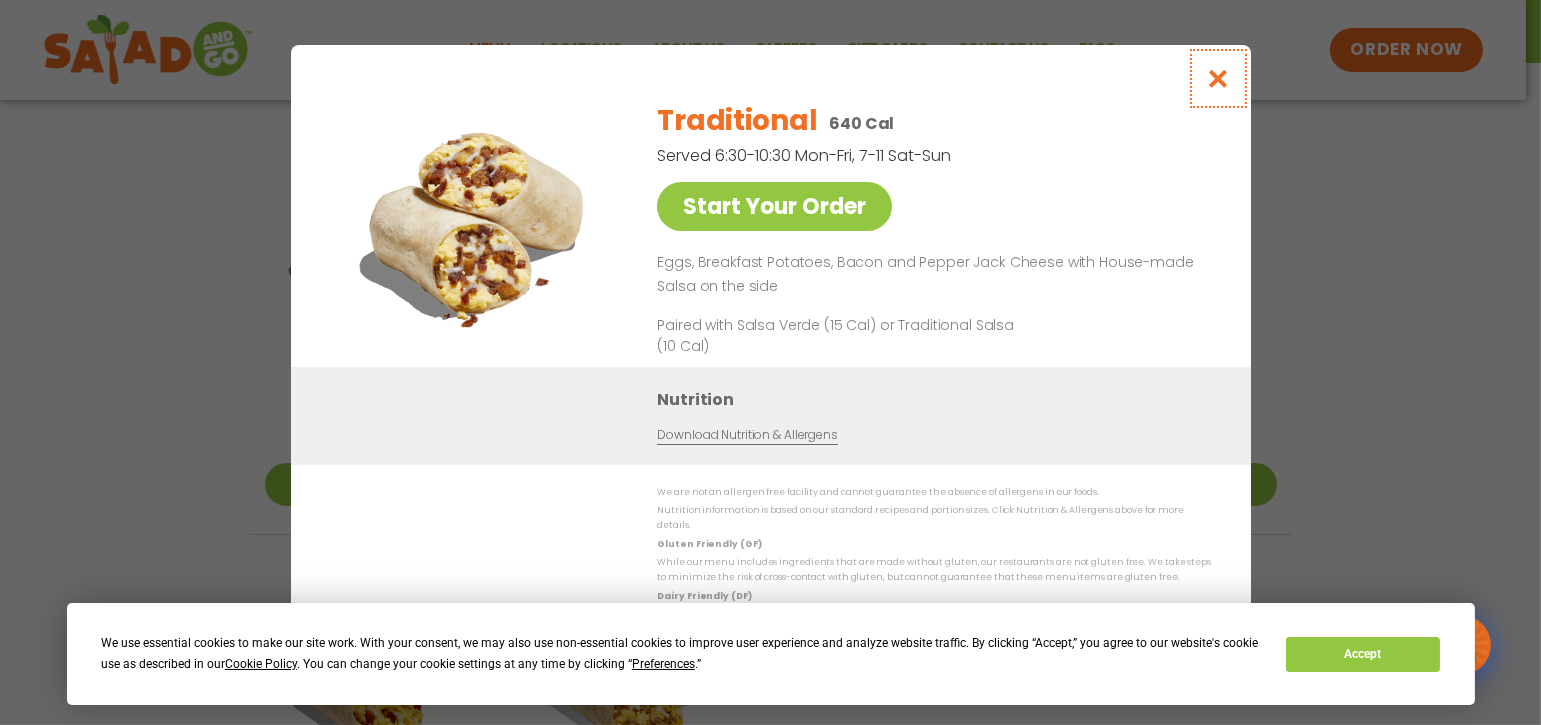 click at bounding box center [1217, 78] 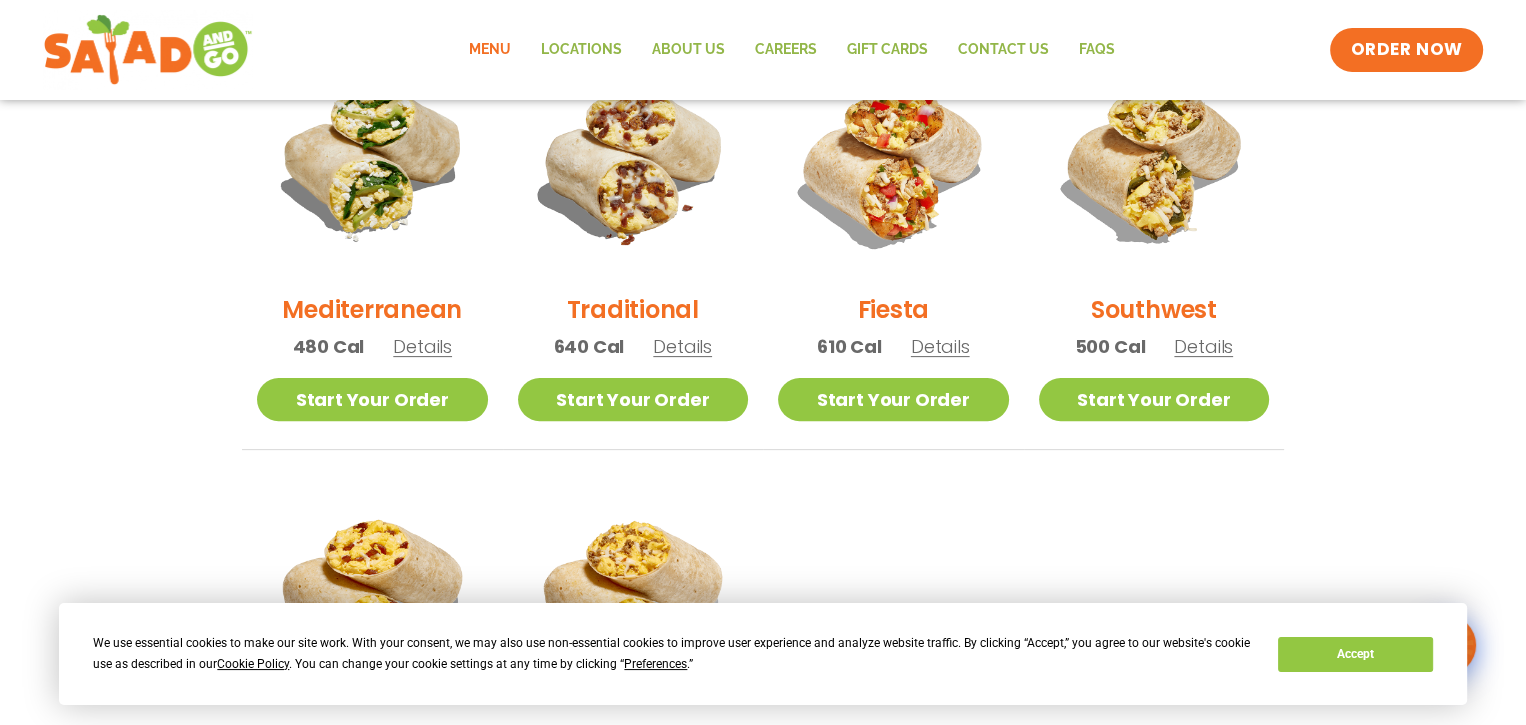 scroll, scrollTop: 500, scrollLeft: 0, axis: vertical 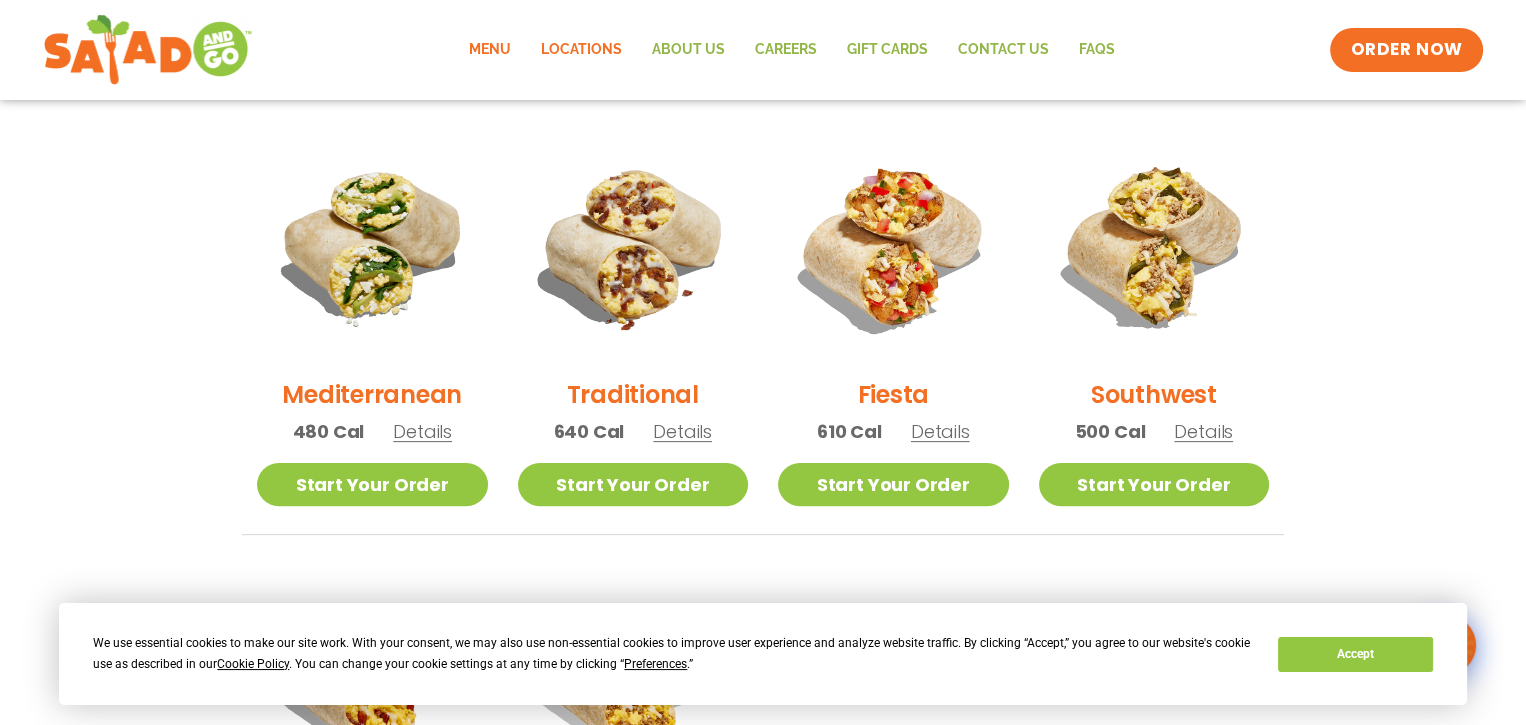 click on "Locations" 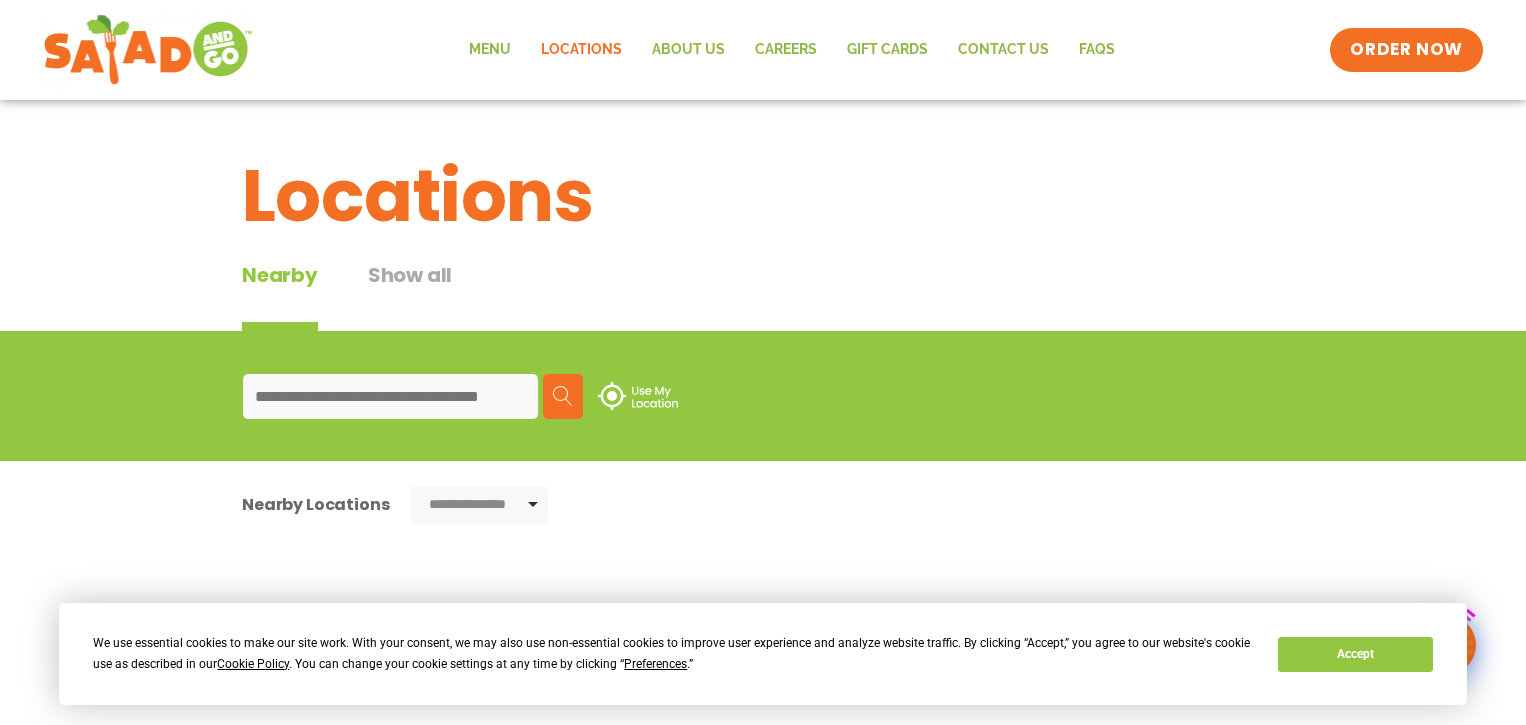 scroll, scrollTop: 0, scrollLeft: 0, axis: both 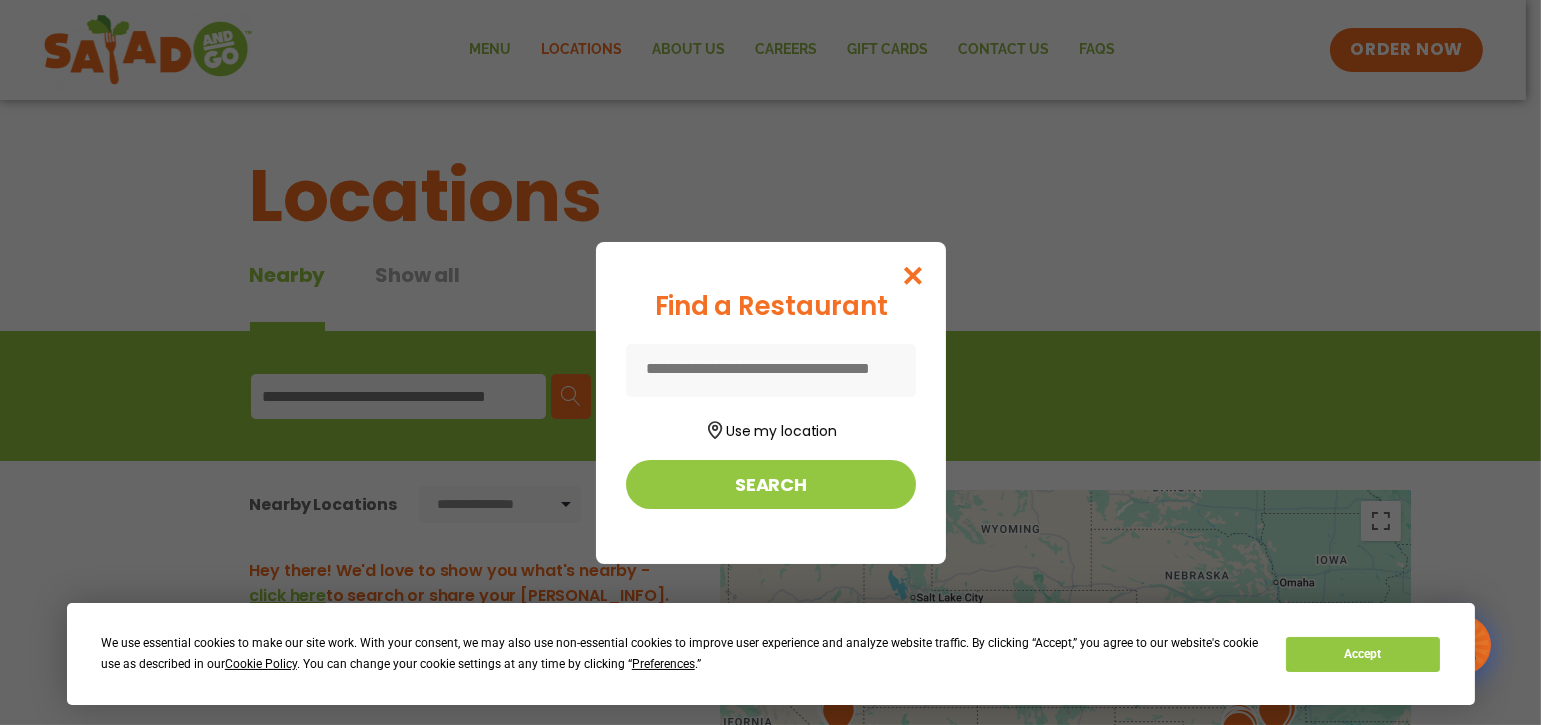 click at bounding box center [771, 370] 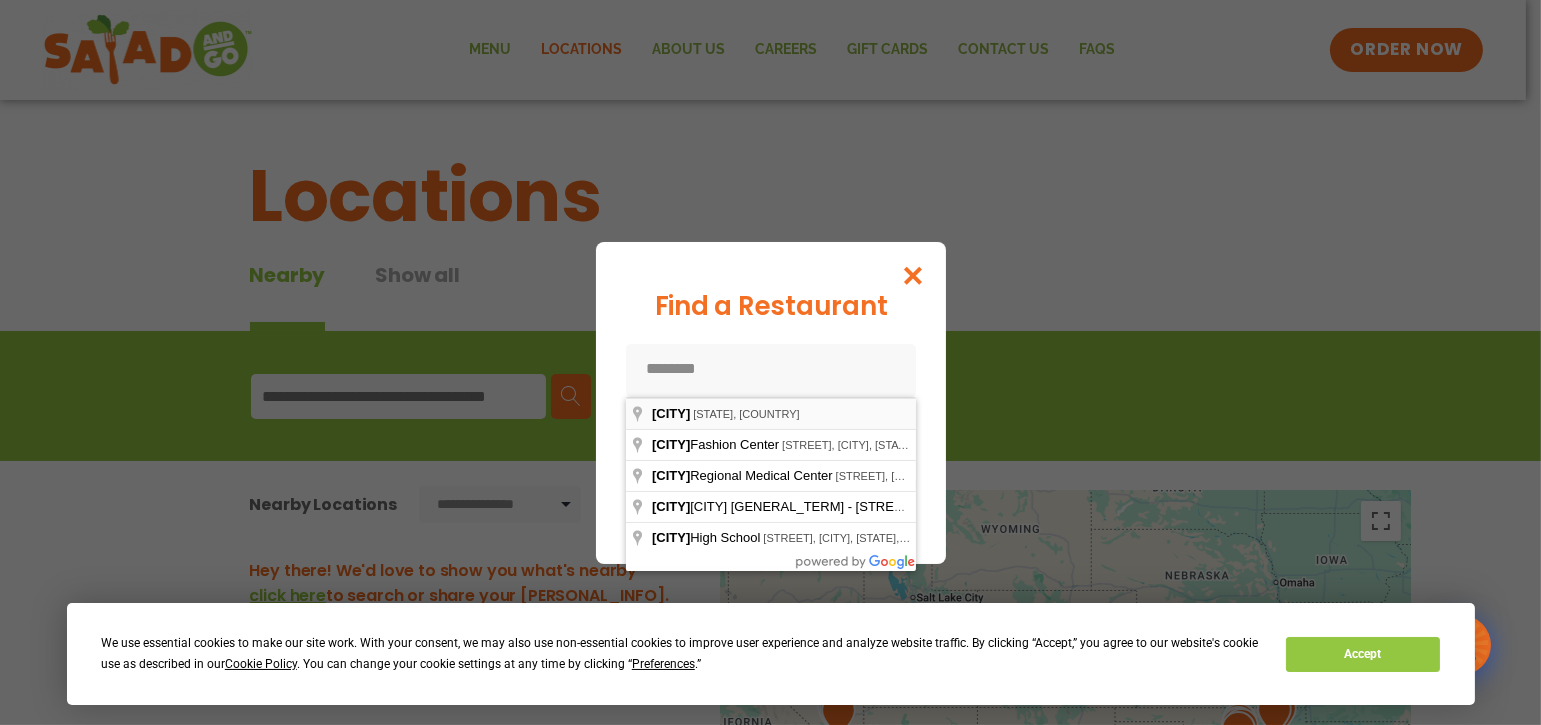 type on "**********" 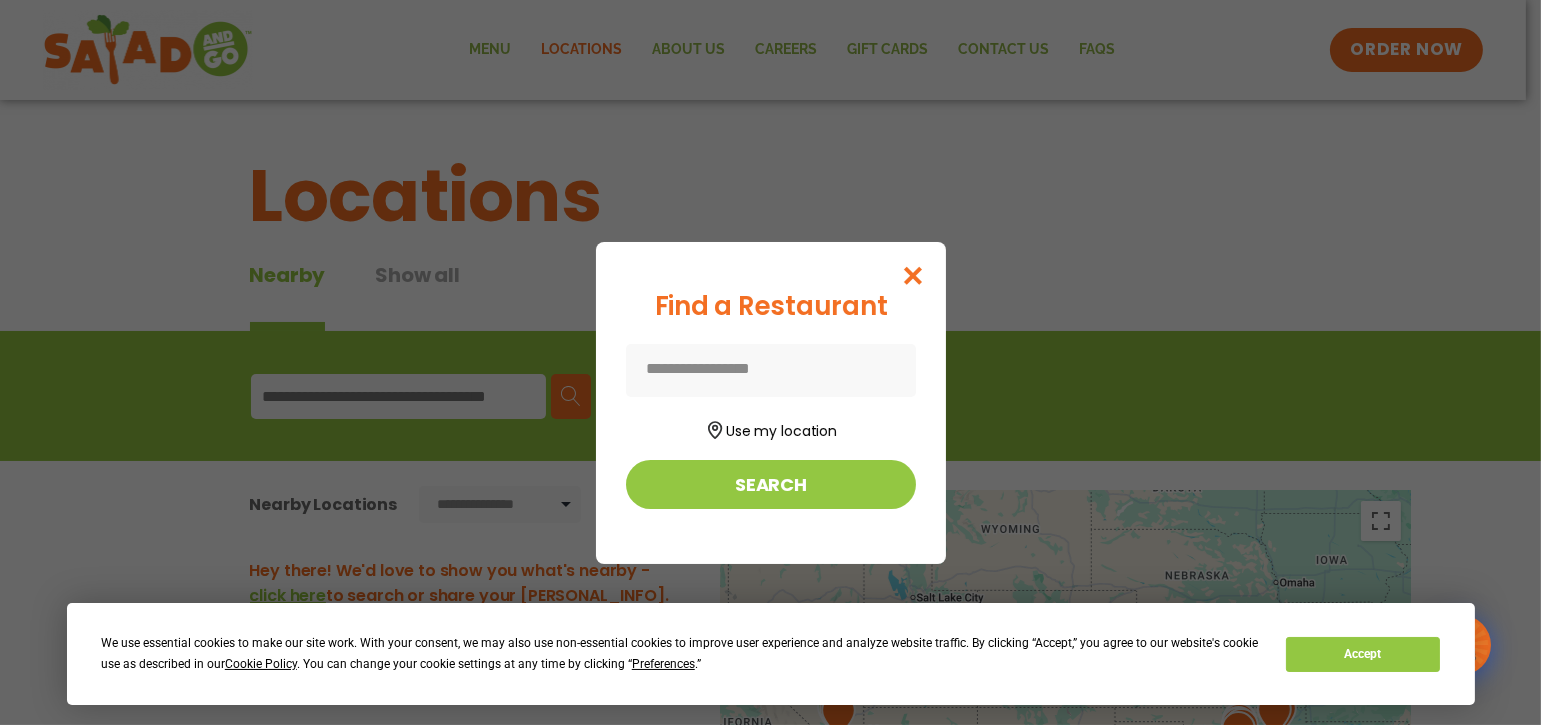 type on "**********" 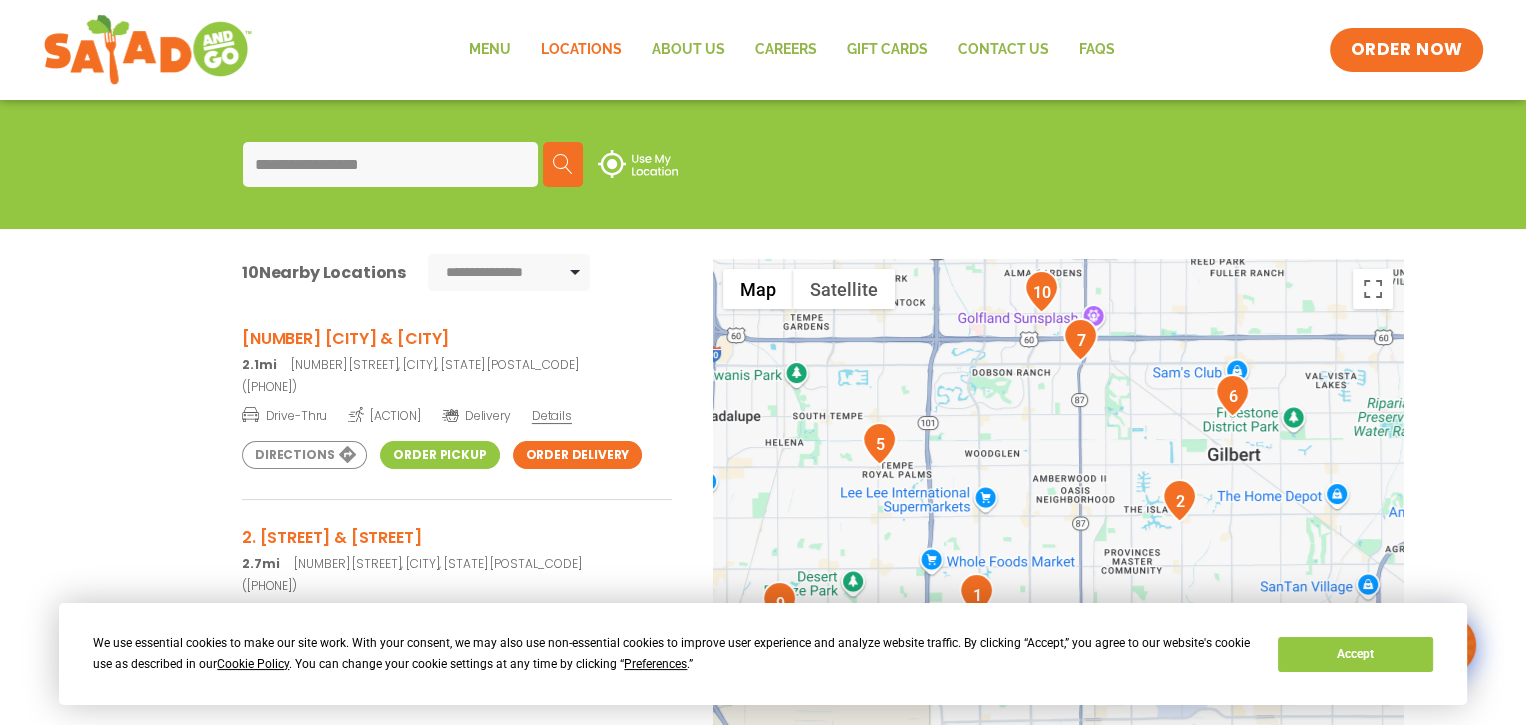 scroll, scrollTop: 200, scrollLeft: 0, axis: vertical 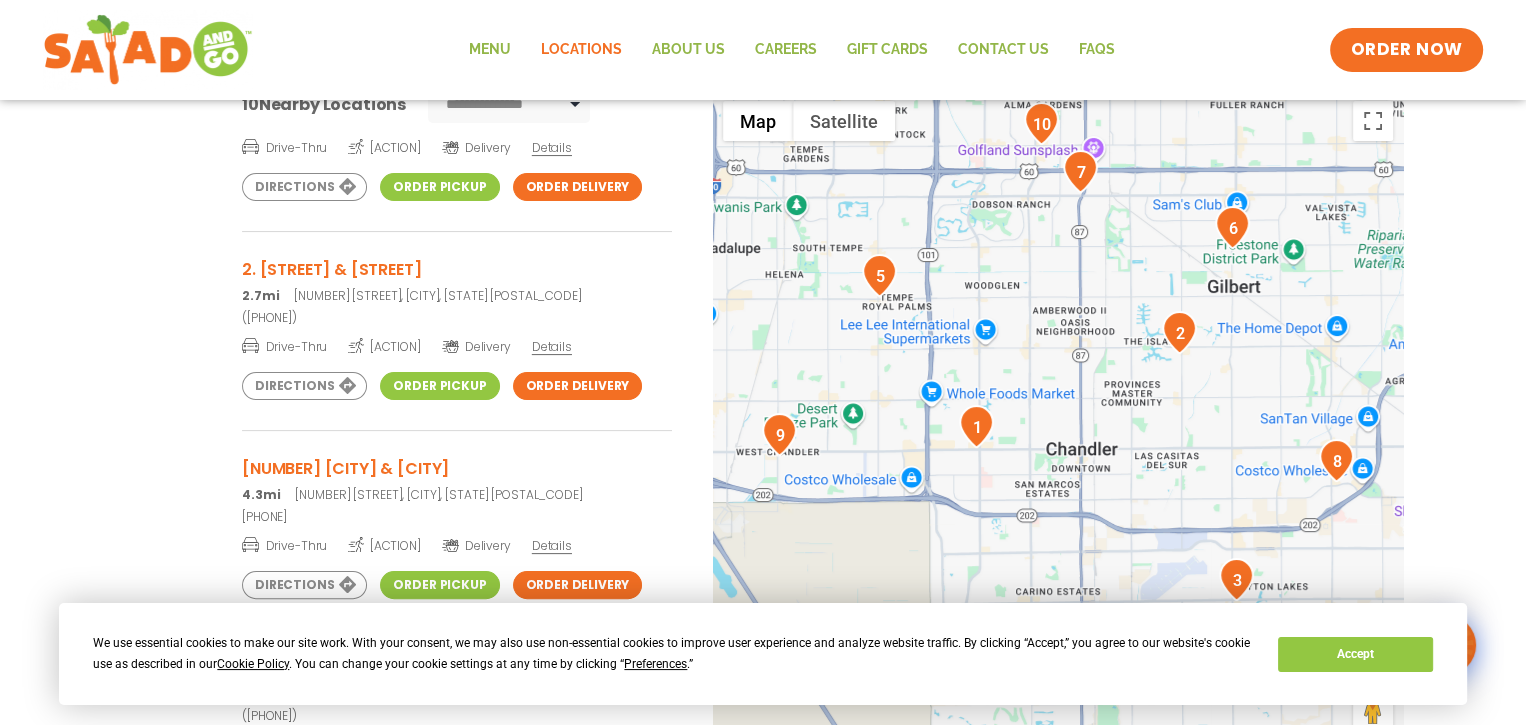 click on "2. Cooper & Warner" at bounding box center [457, 269] 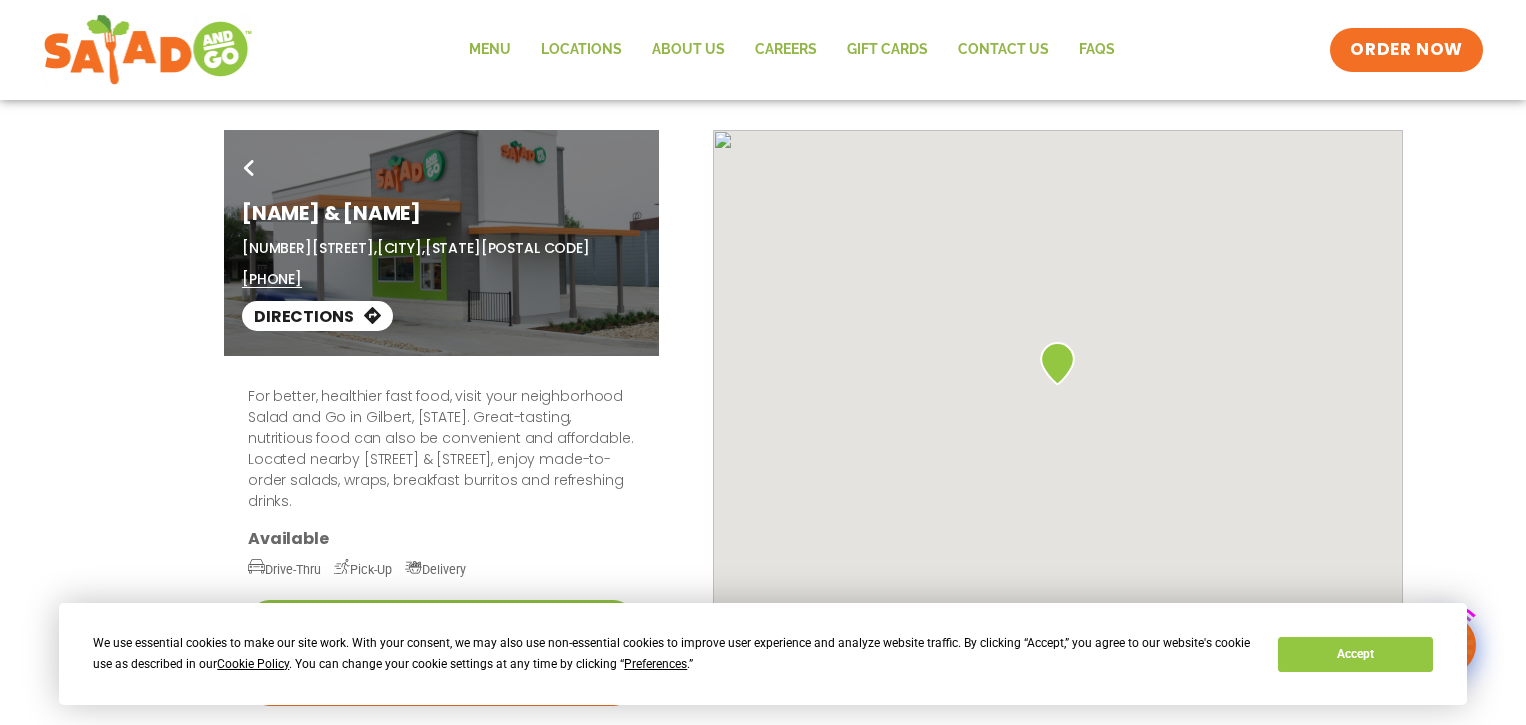 scroll, scrollTop: 0, scrollLeft: 0, axis: both 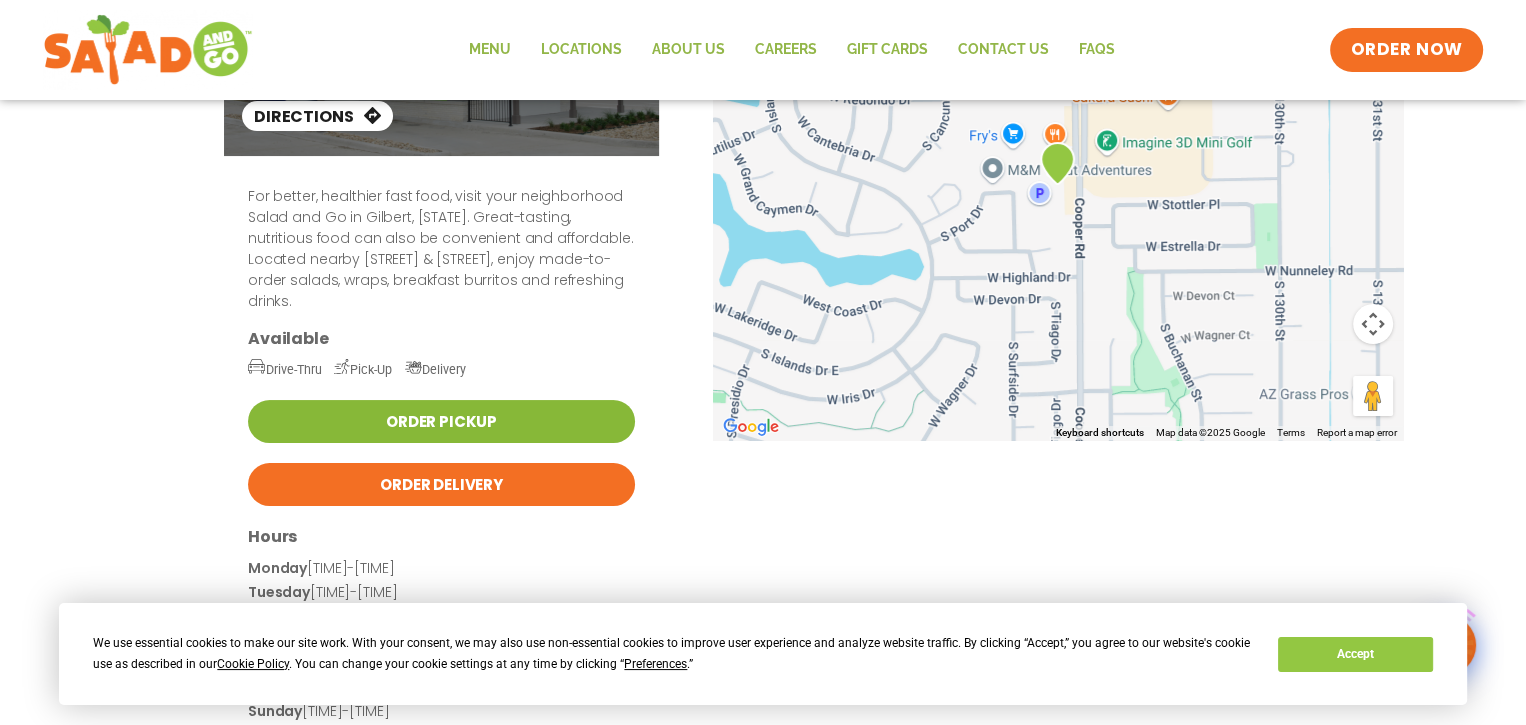 click on "Order Pickup" at bounding box center [441, 421] 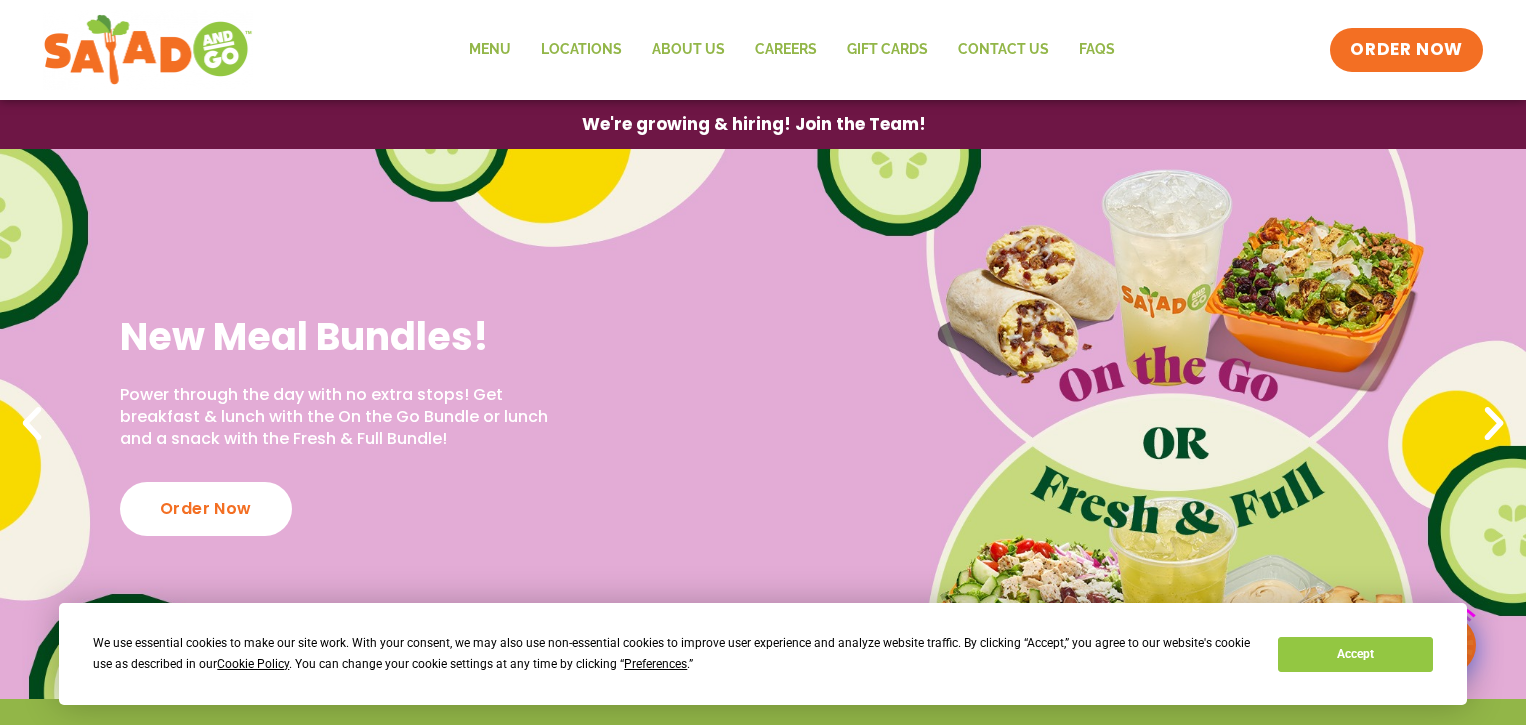scroll, scrollTop: 0, scrollLeft: 0, axis: both 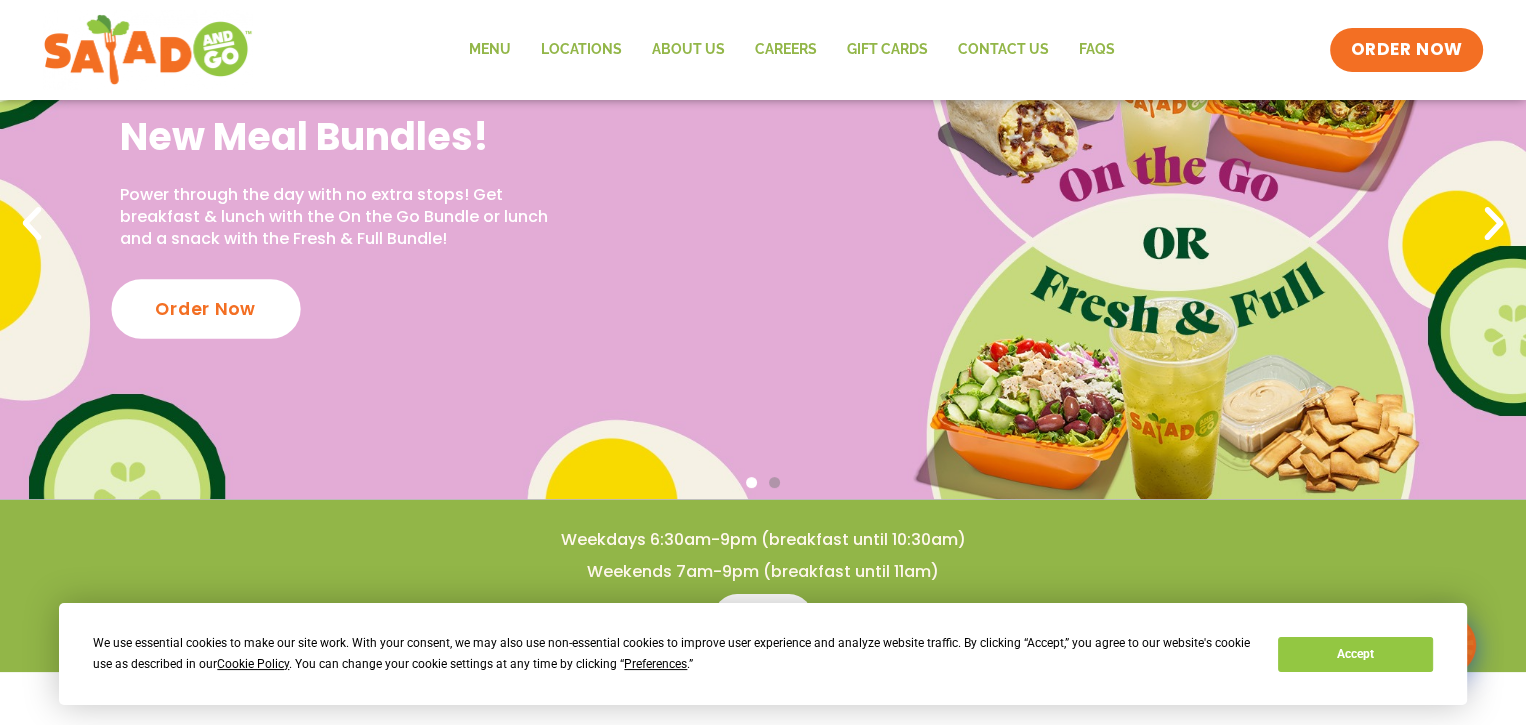 click on "Order Now" at bounding box center [205, 308] 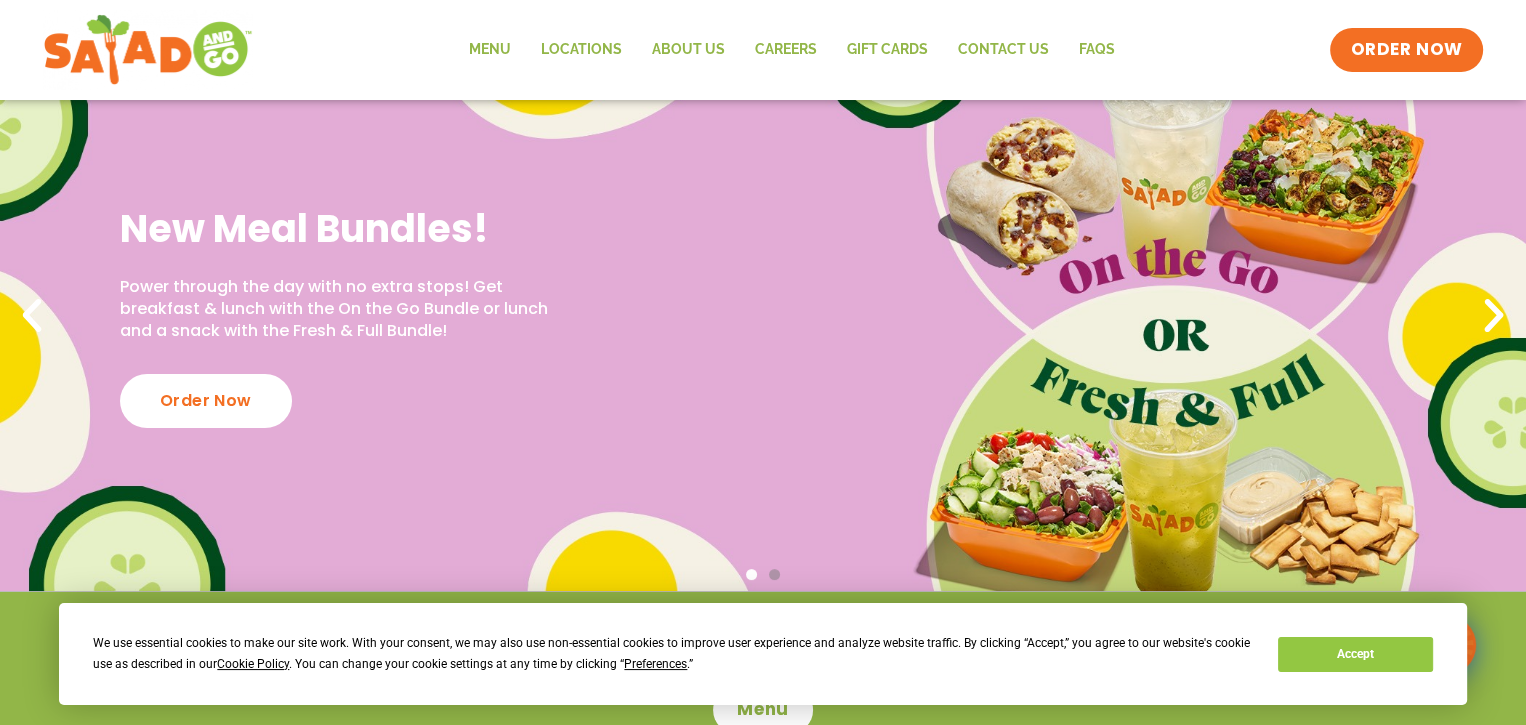 scroll, scrollTop: 200, scrollLeft: 0, axis: vertical 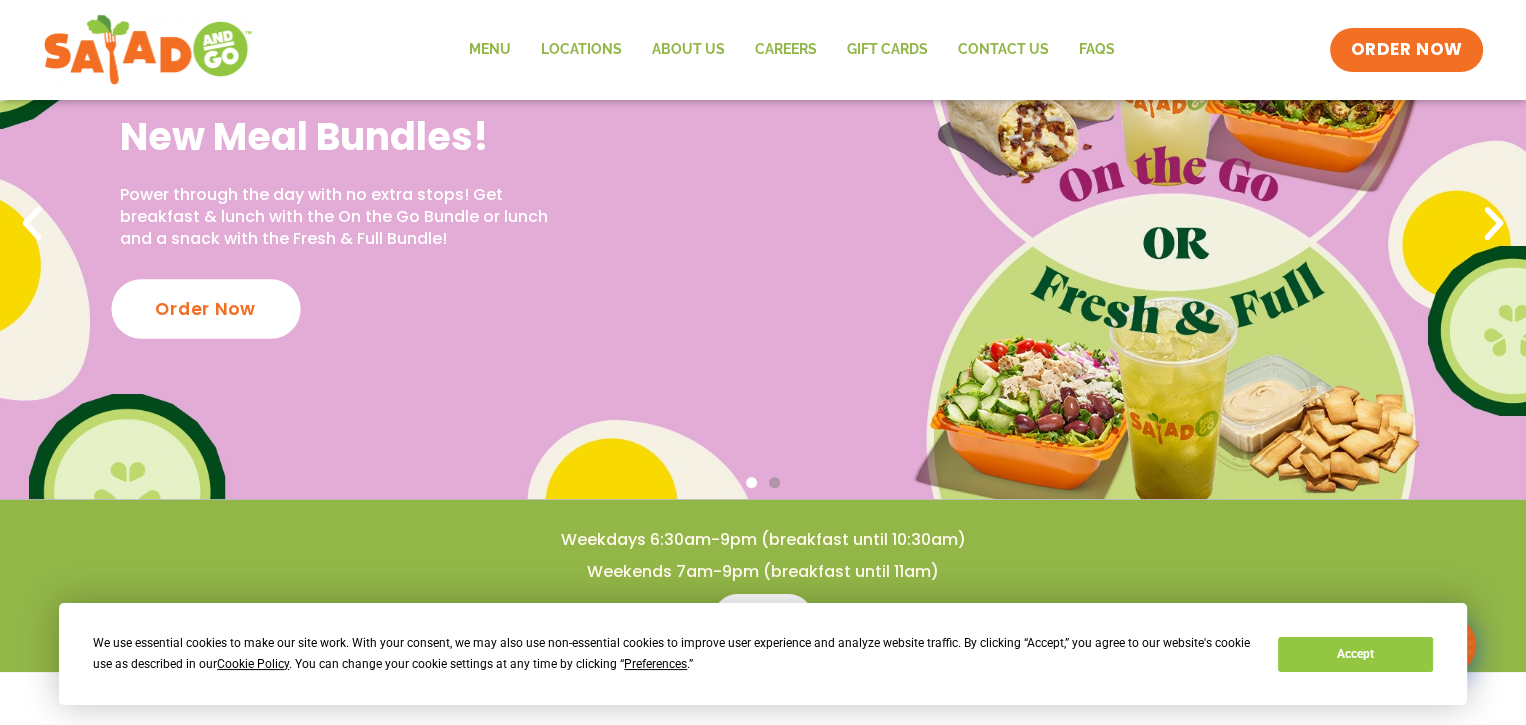 click on "Order Now" at bounding box center [205, 308] 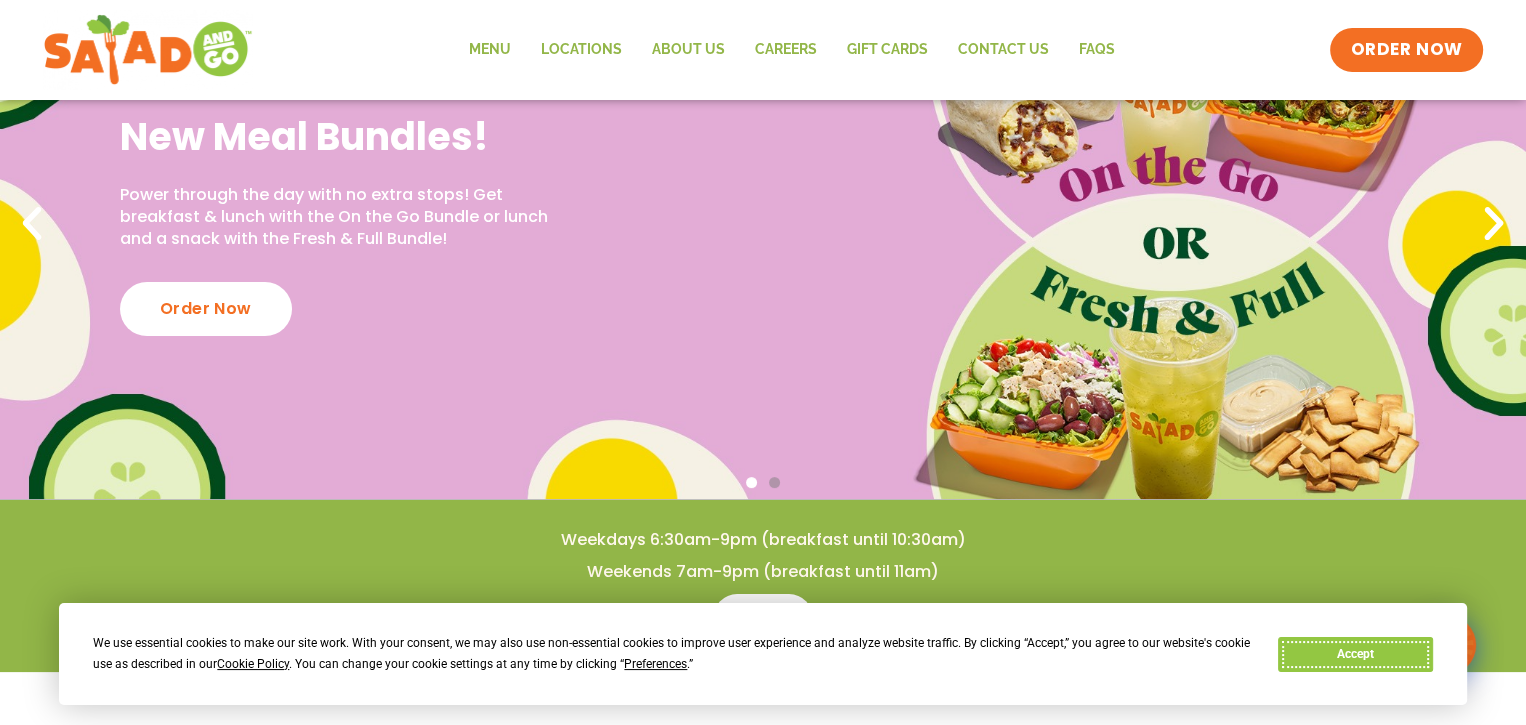 click on "Accept" at bounding box center (1355, 654) 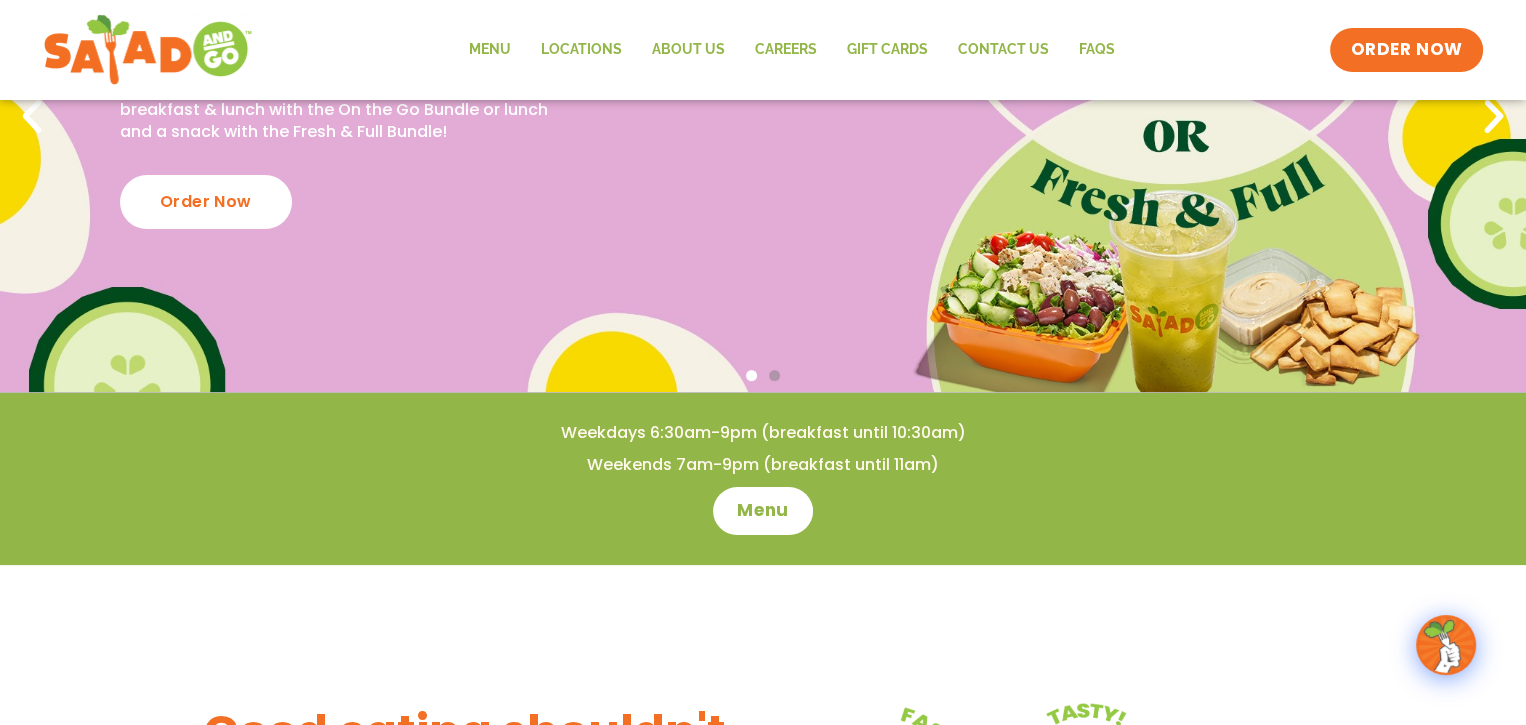 scroll, scrollTop: 200, scrollLeft: 0, axis: vertical 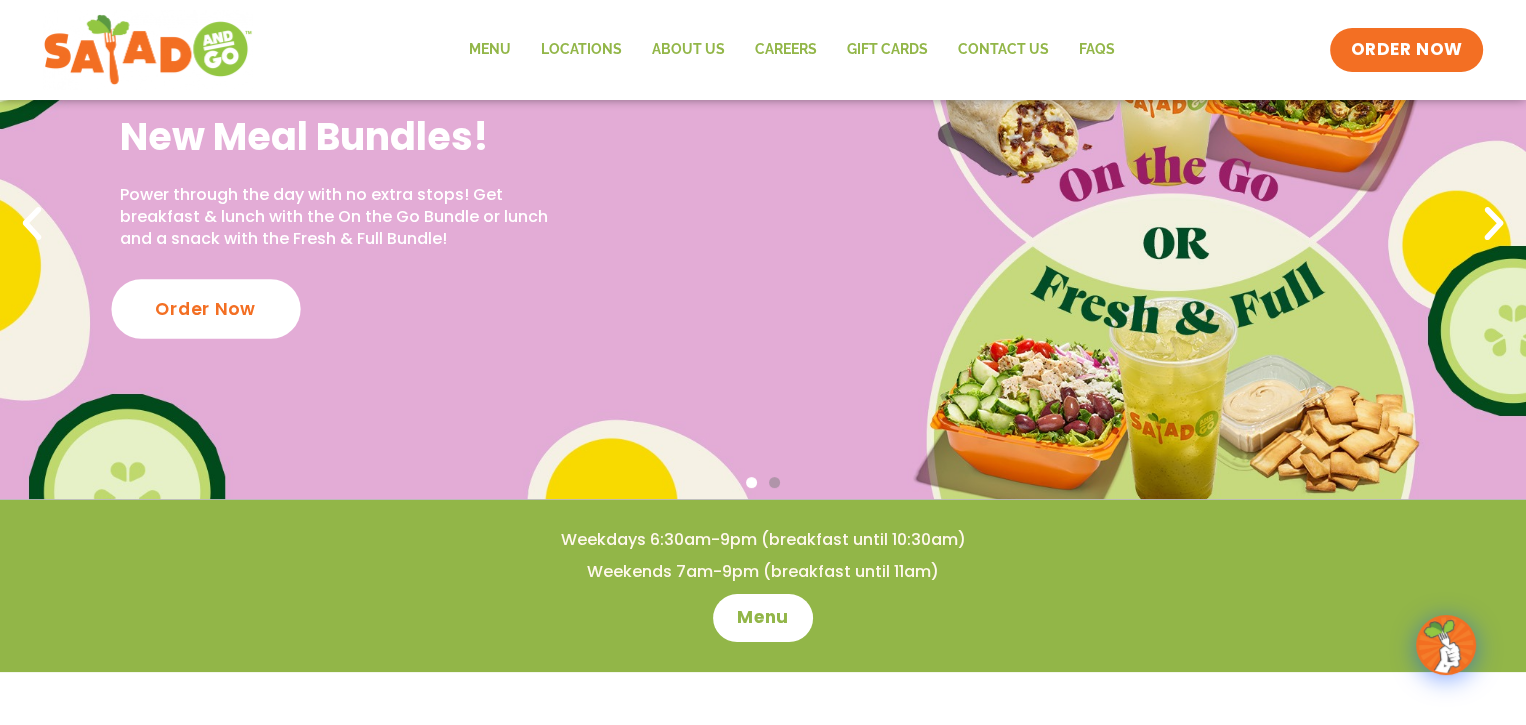 click on "Order Now" at bounding box center (205, 308) 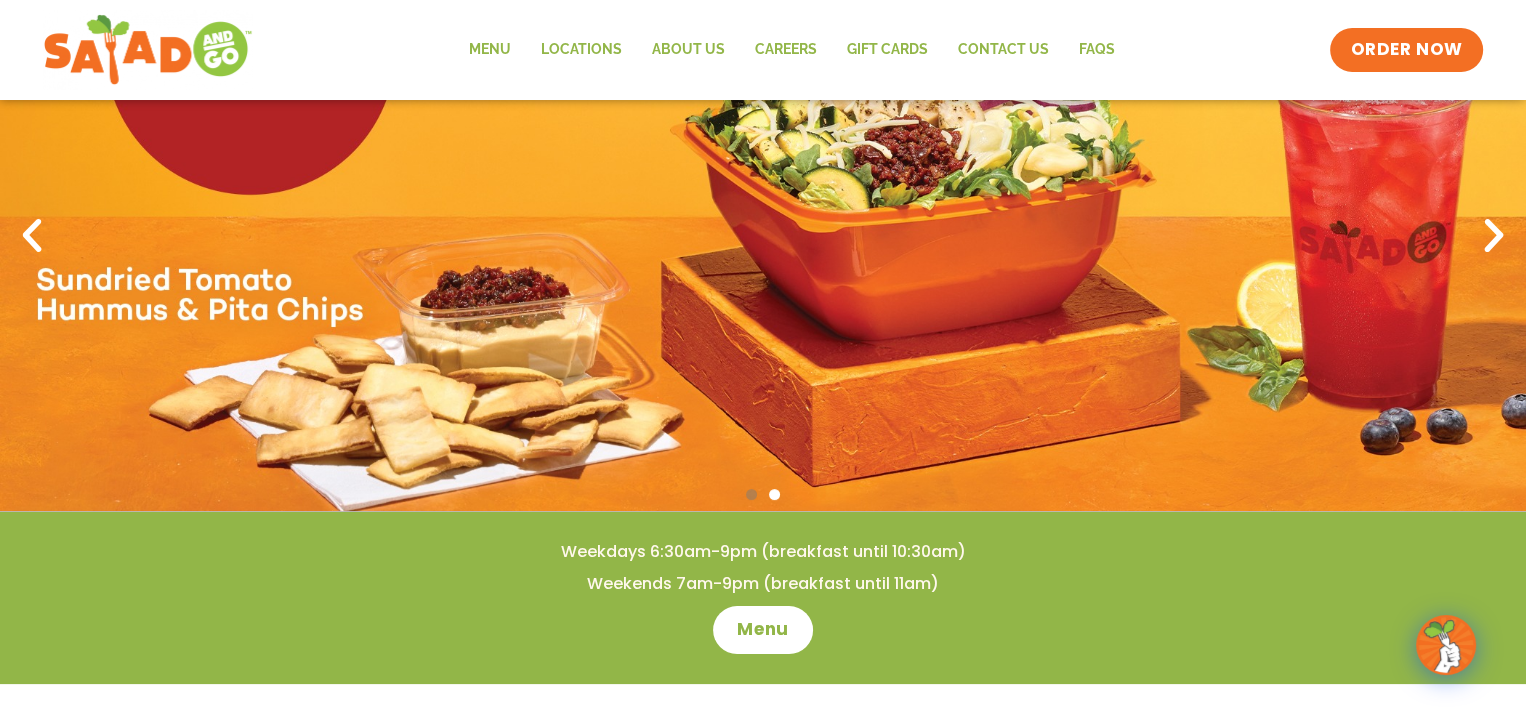 scroll, scrollTop: 200, scrollLeft: 0, axis: vertical 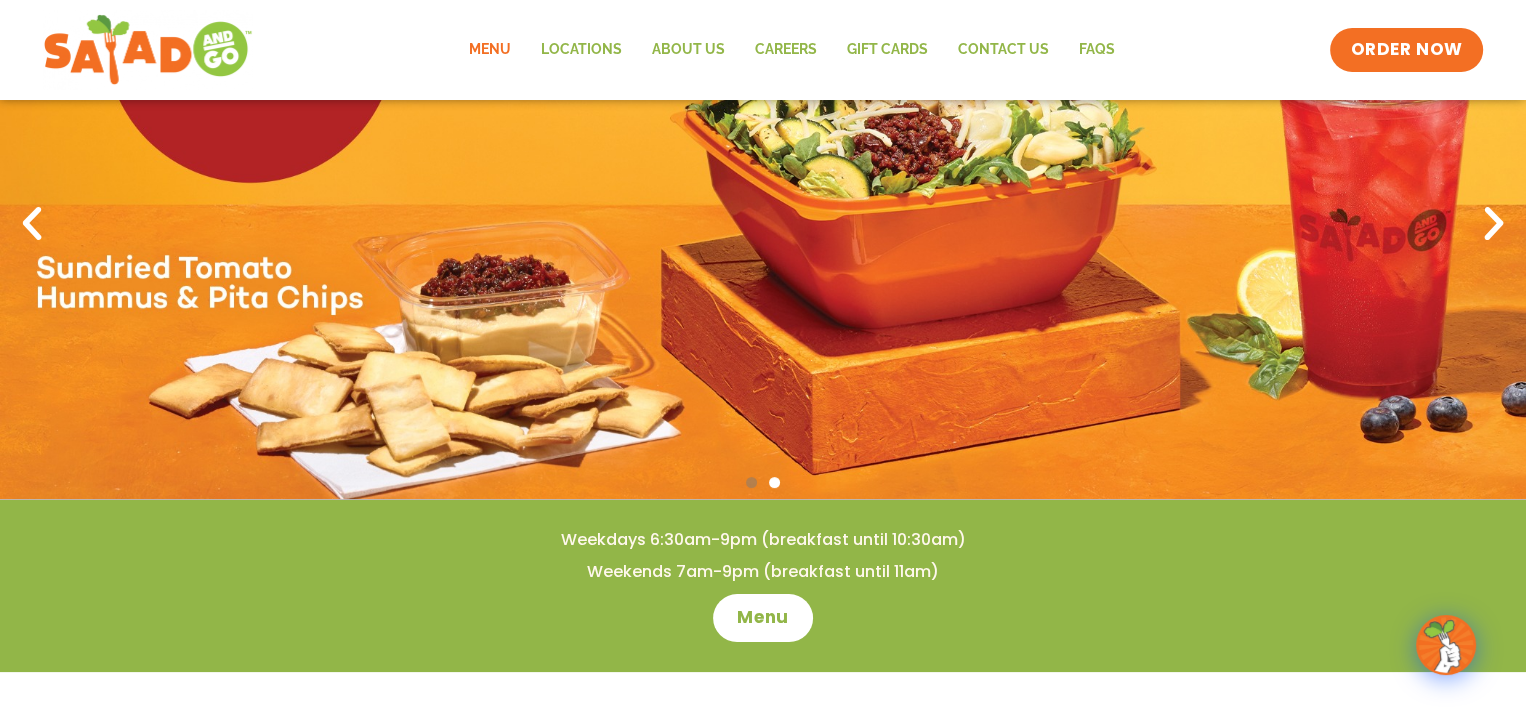 click on "Menu" 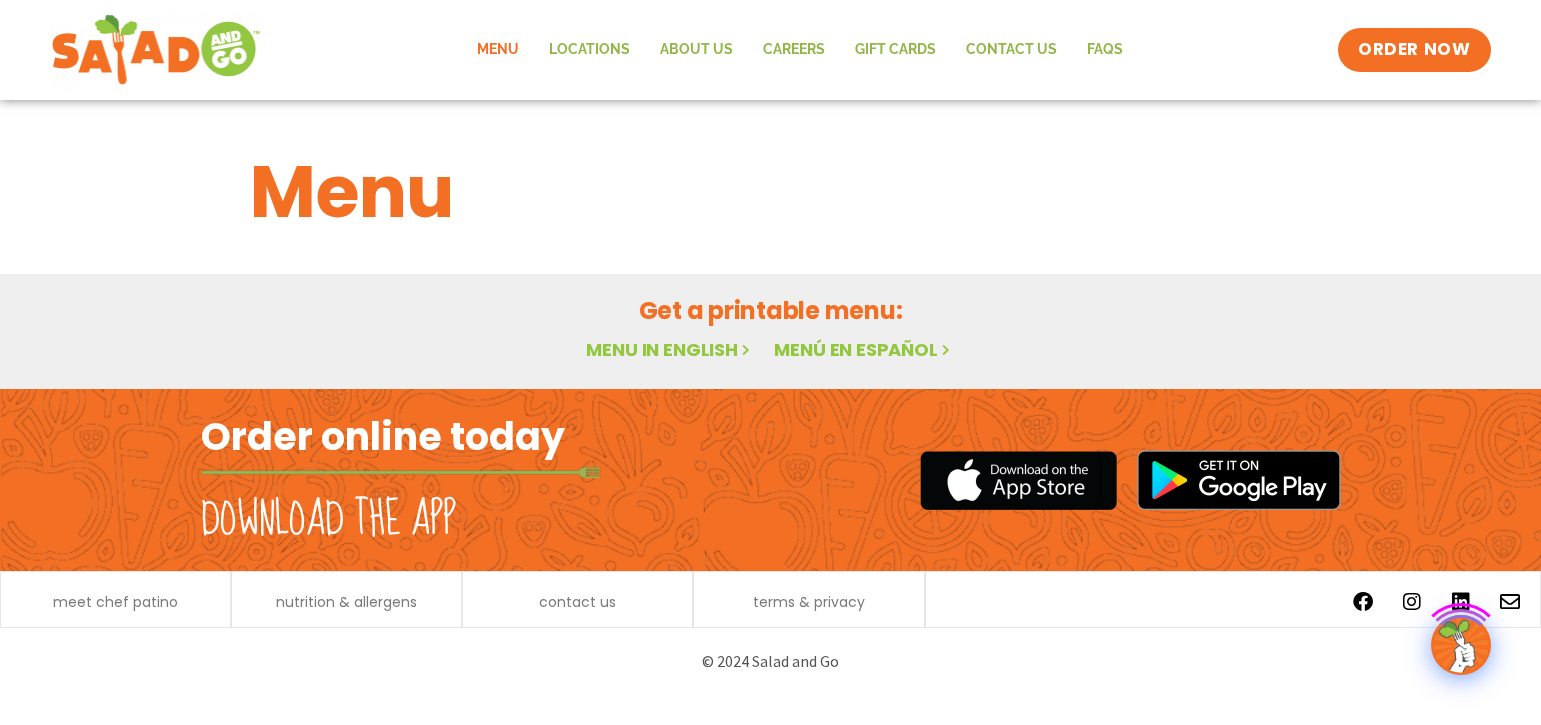 scroll, scrollTop: 0, scrollLeft: 0, axis: both 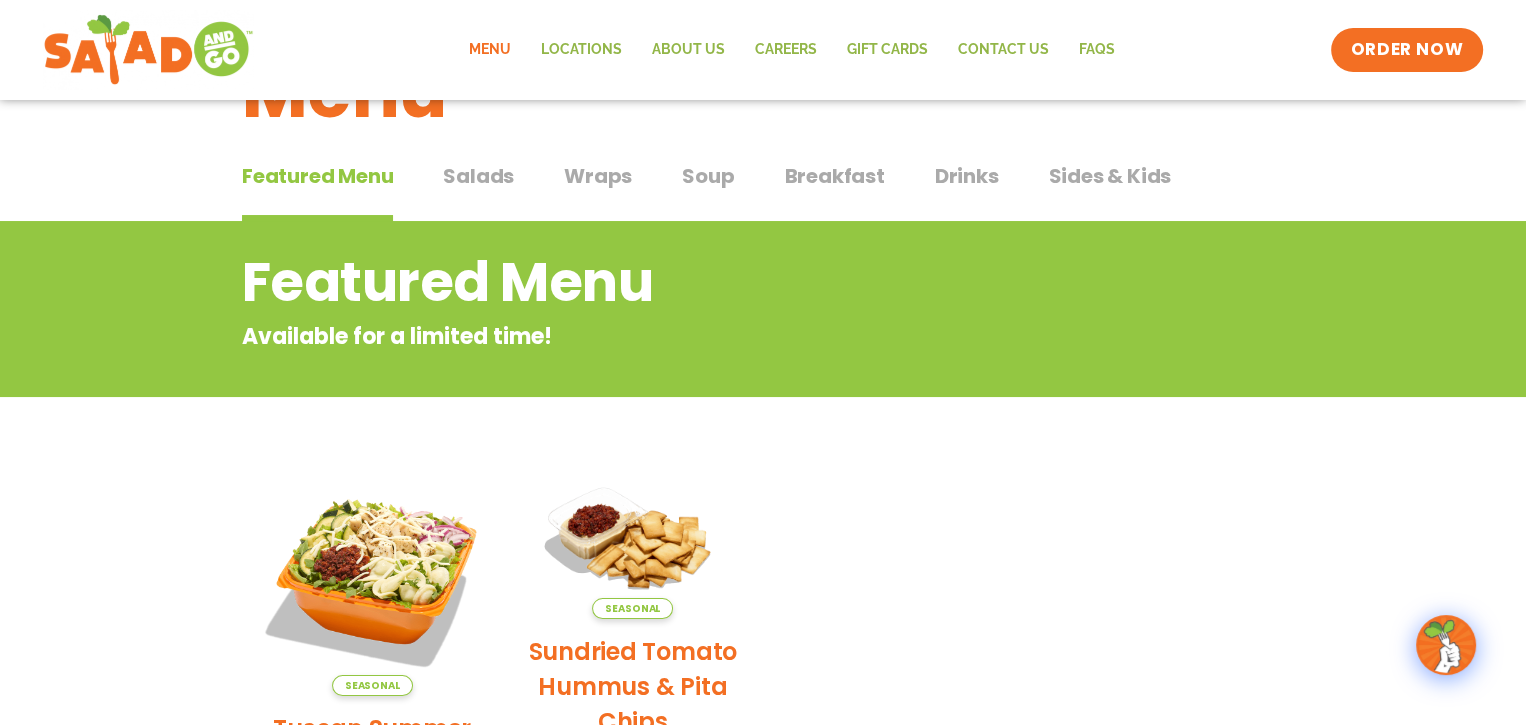click on "Featured Menu   Featured Menu       Salads   Salads       Wraps   Wraps       Soup   Soup       Breakfast   Breakfast       Drinks   Drinks       Sides & Kids   Sides & Kids" at bounding box center [763, 188] 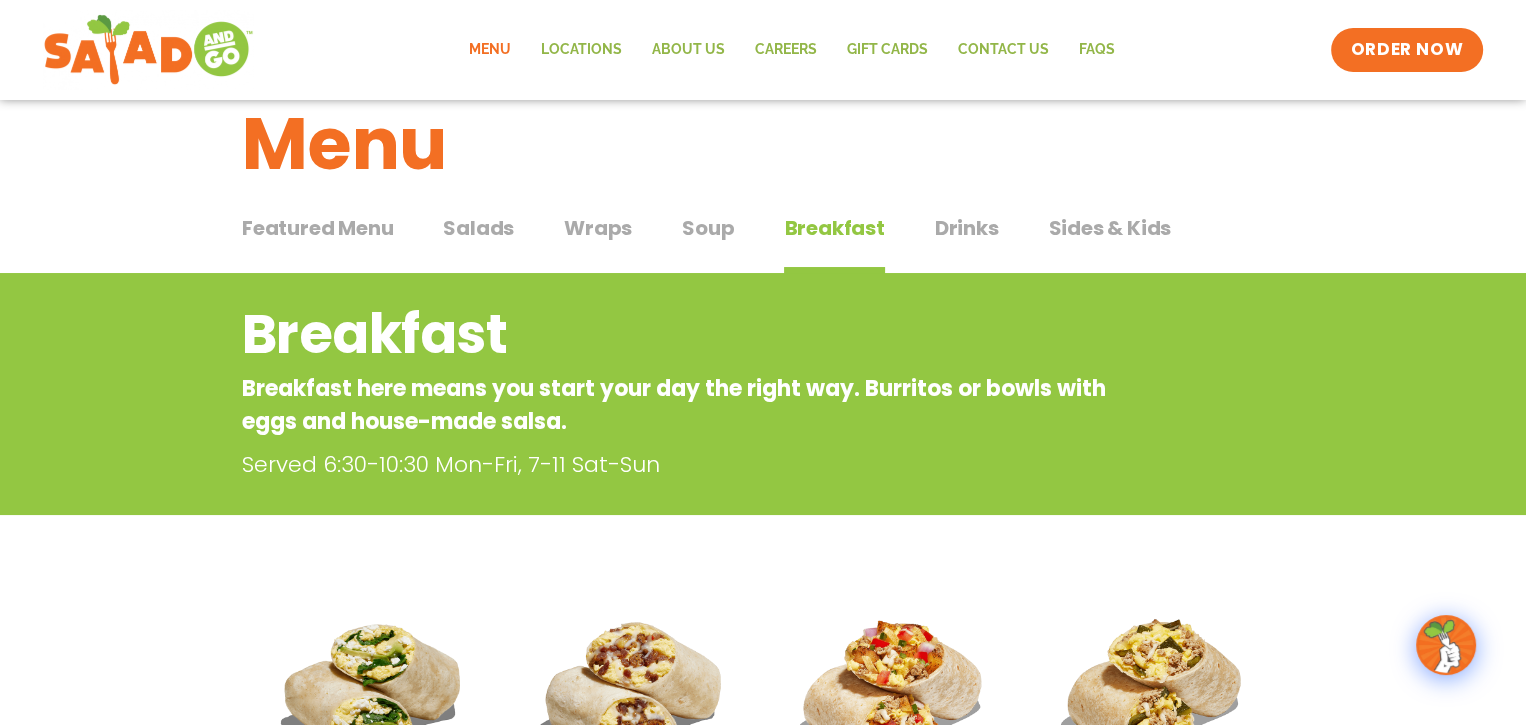 scroll, scrollTop: 0, scrollLeft: 0, axis: both 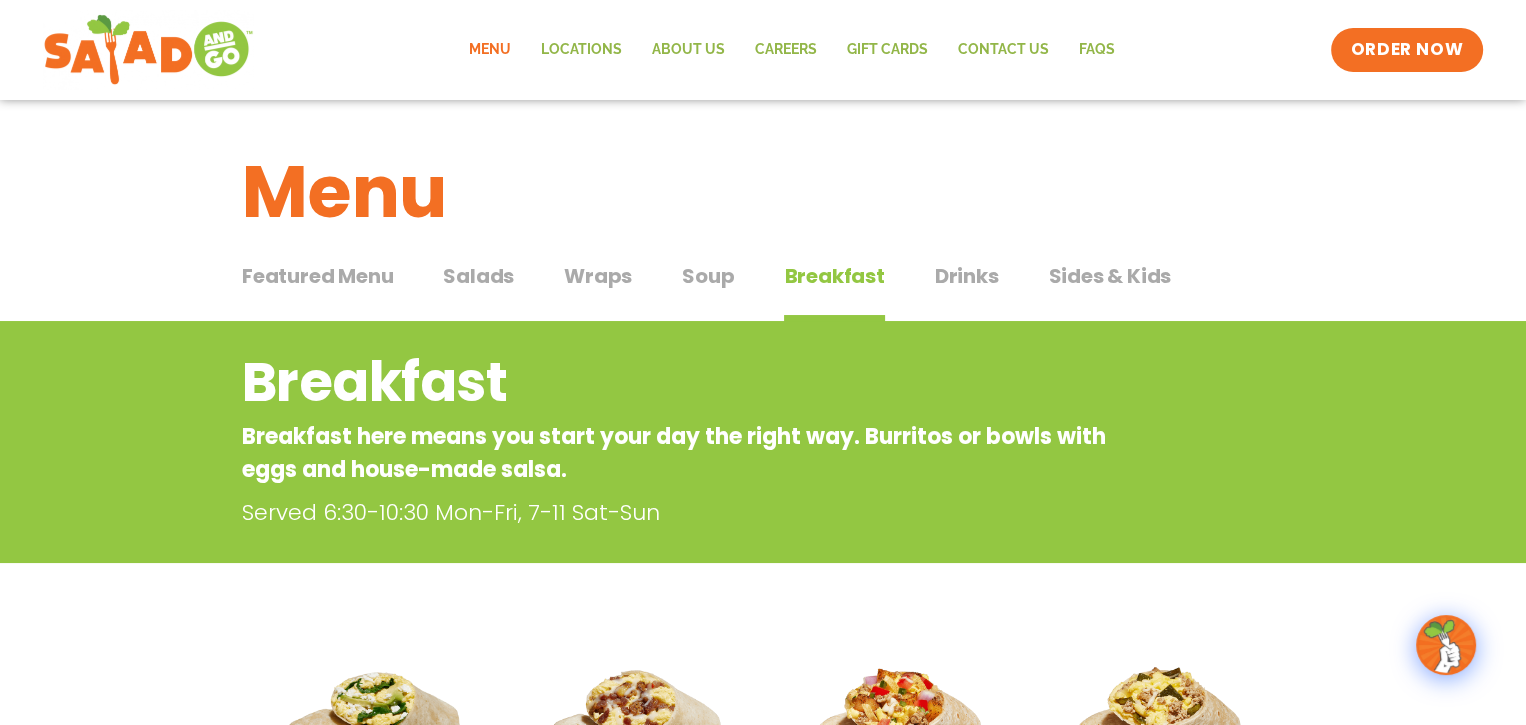 click on "Menu" at bounding box center [763, 192] 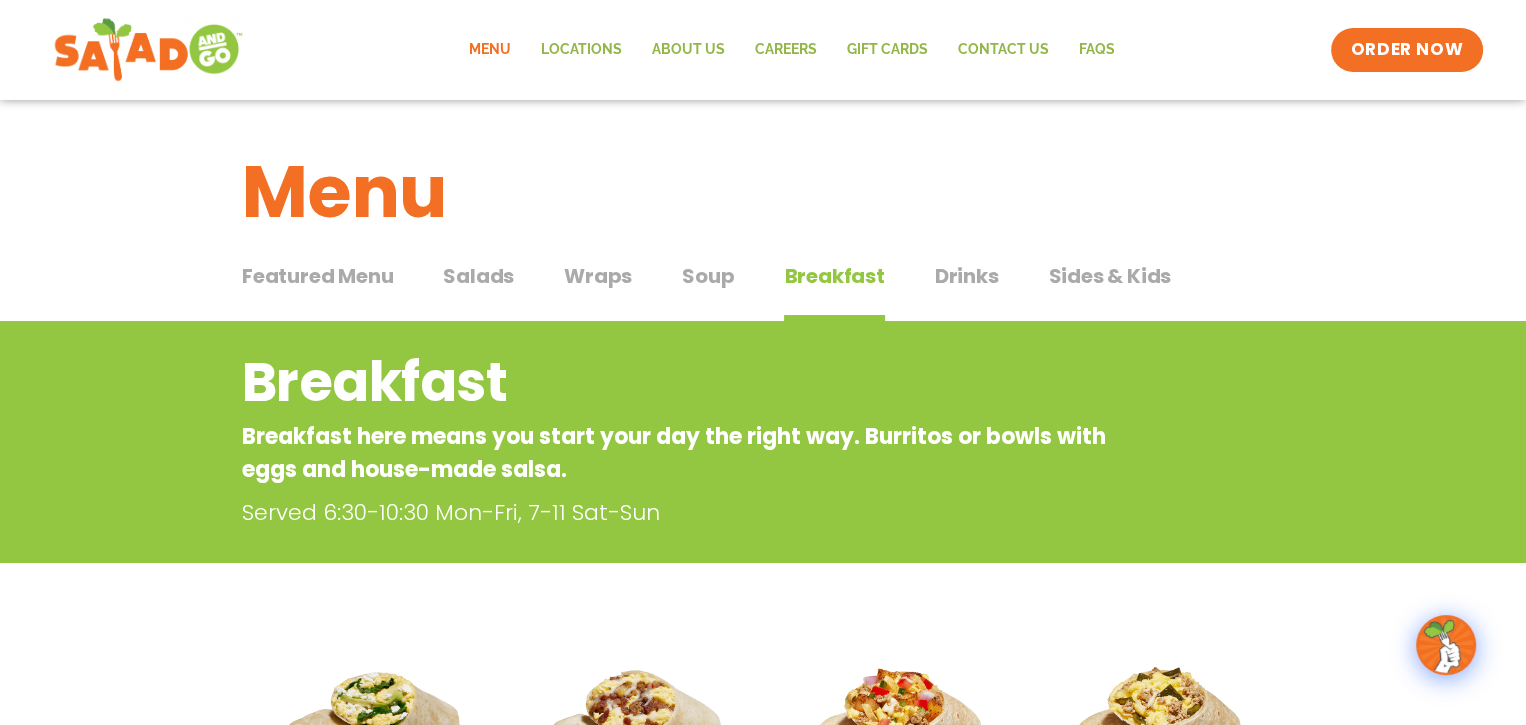 click at bounding box center (148, 50) 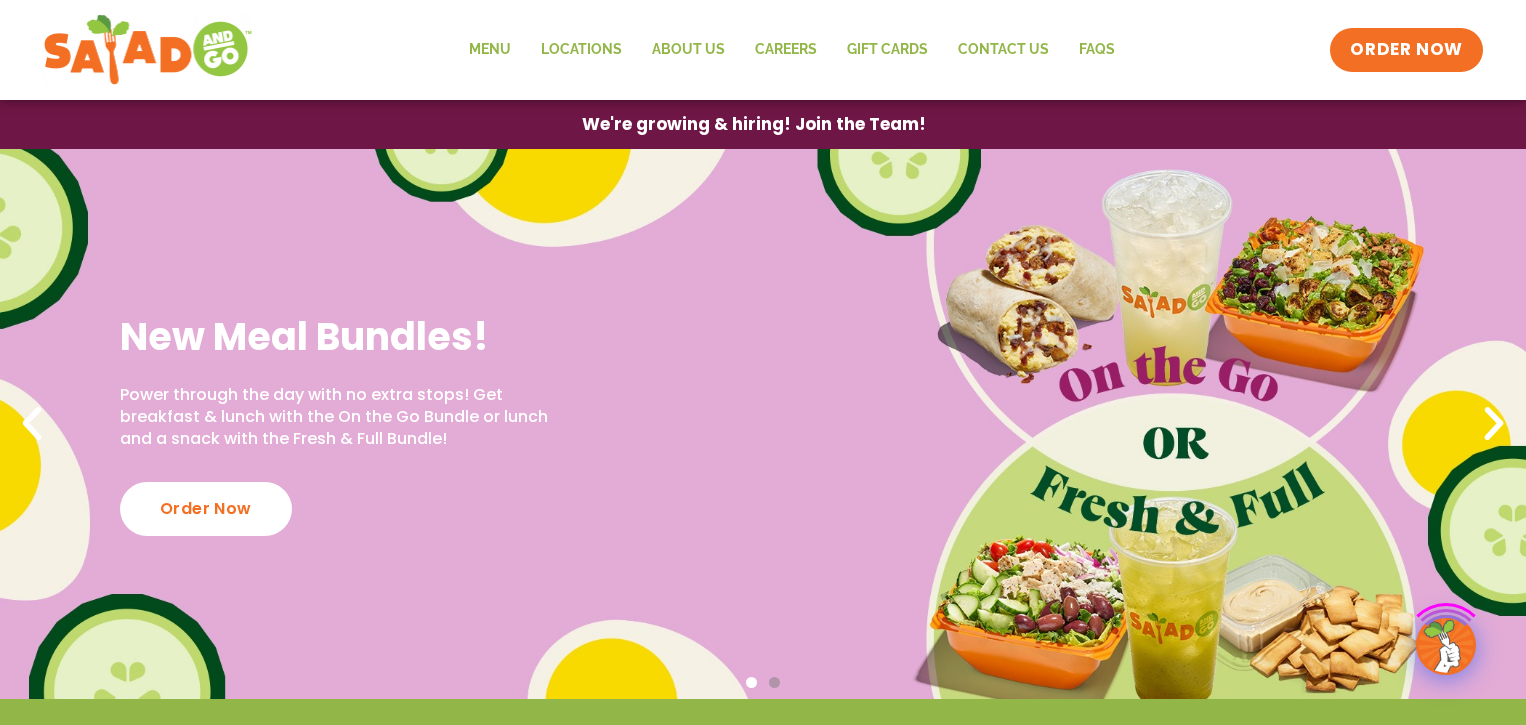 scroll, scrollTop: 0, scrollLeft: 0, axis: both 